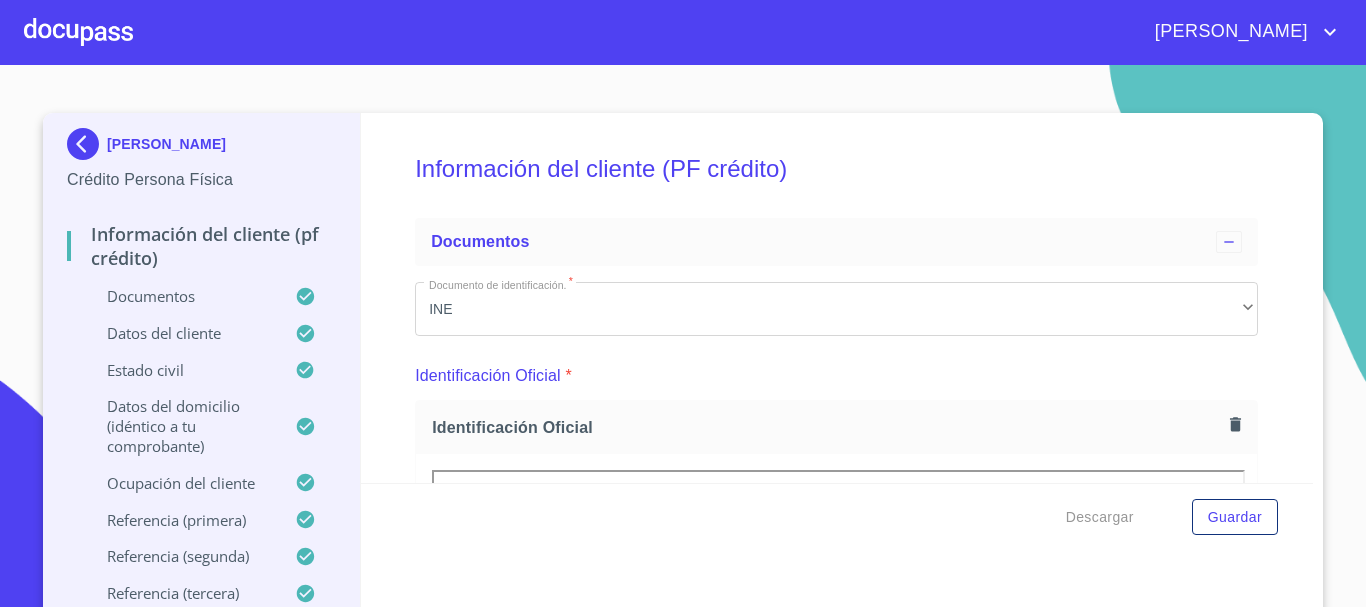 scroll, scrollTop: 0, scrollLeft: 0, axis: both 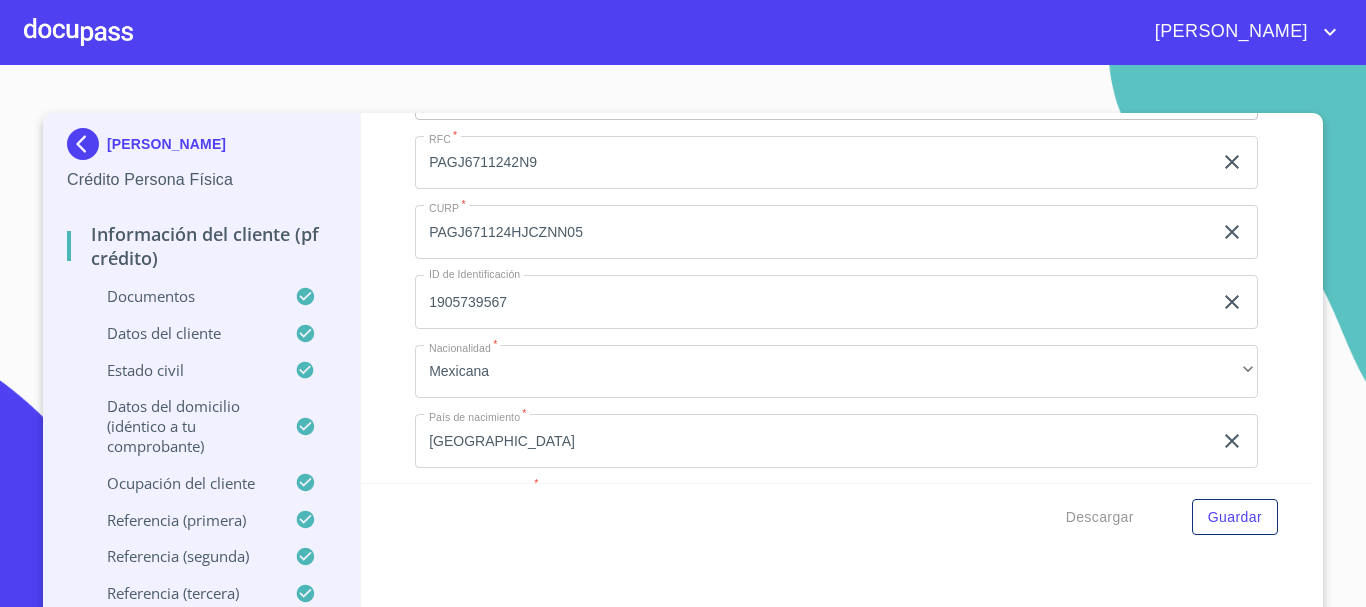click at bounding box center (78, 32) 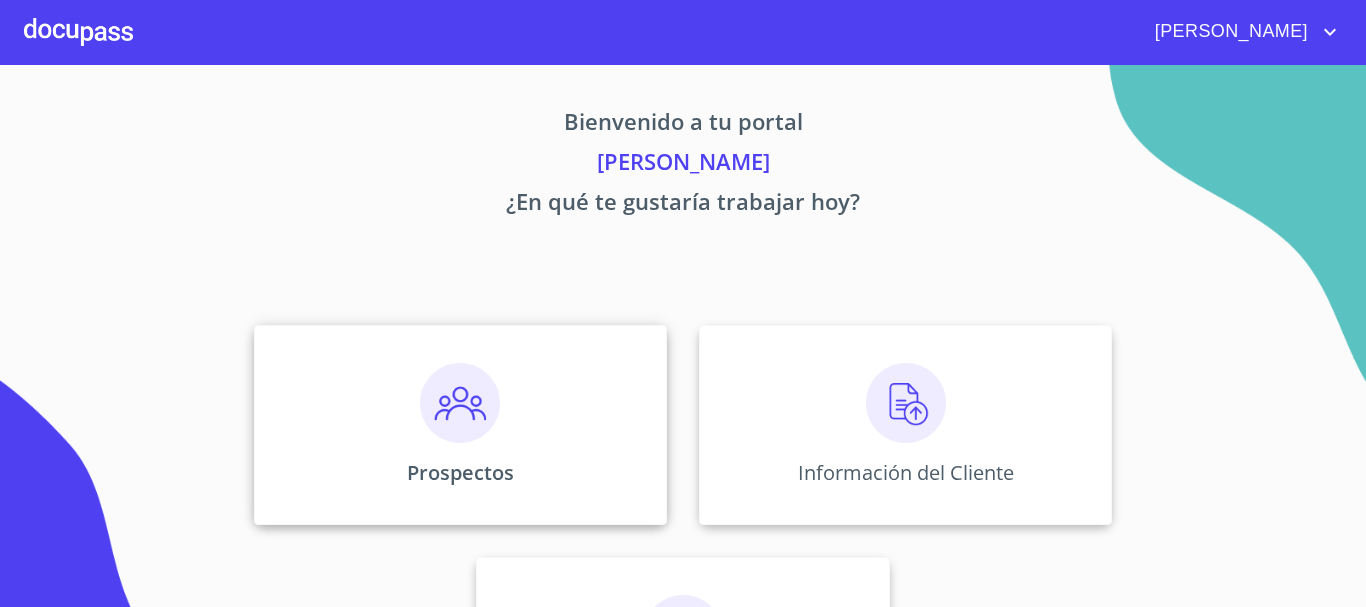 click at bounding box center (460, 403) 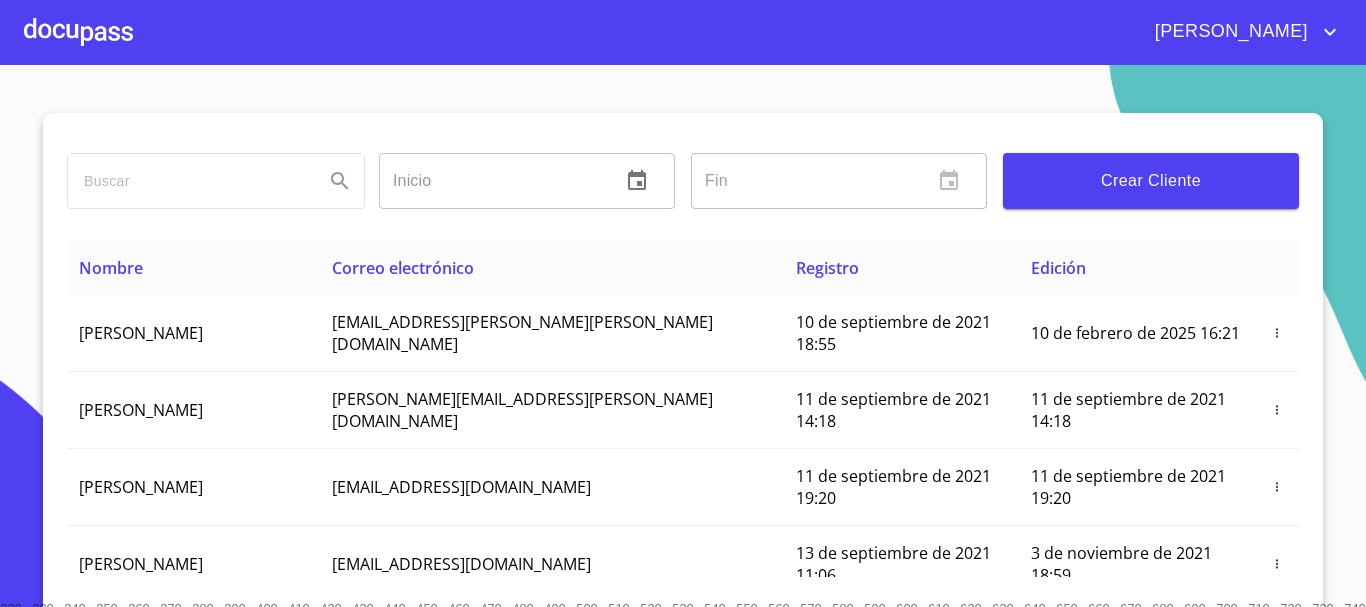 click on "Crear Cliente" at bounding box center (1151, 181) 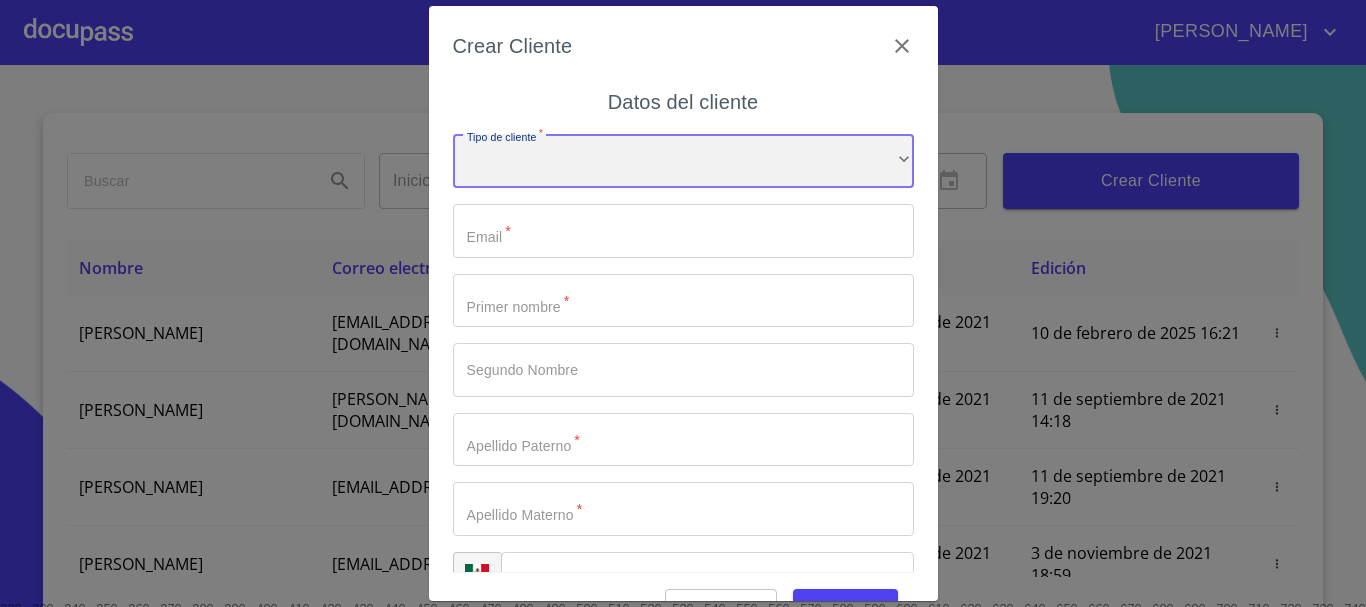 click on "​" at bounding box center [683, 161] 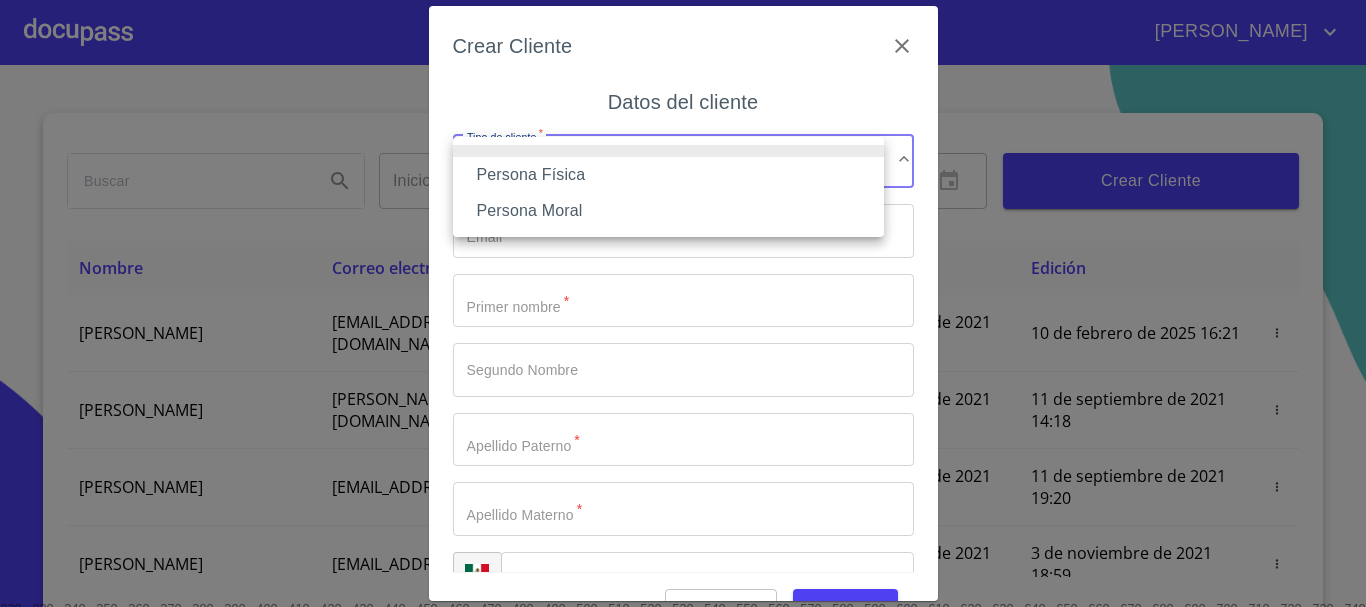 click on "Persona Física" at bounding box center (668, 175) 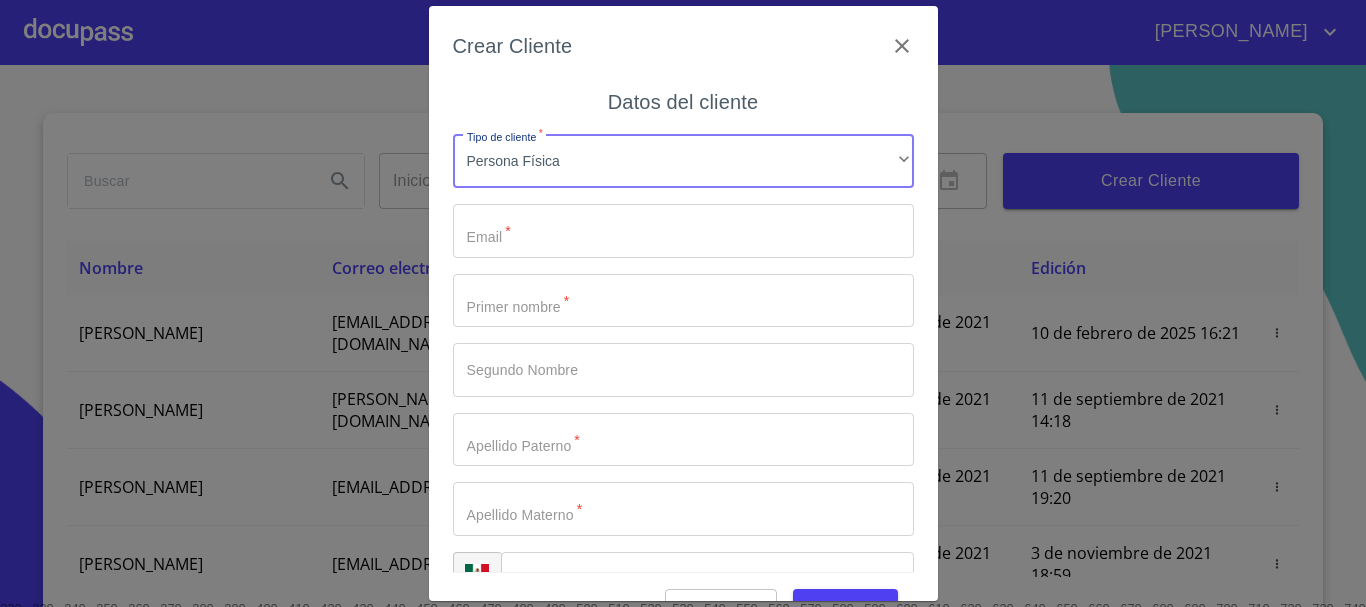 click on "Tipo de cliente   *" at bounding box center (683, 231) 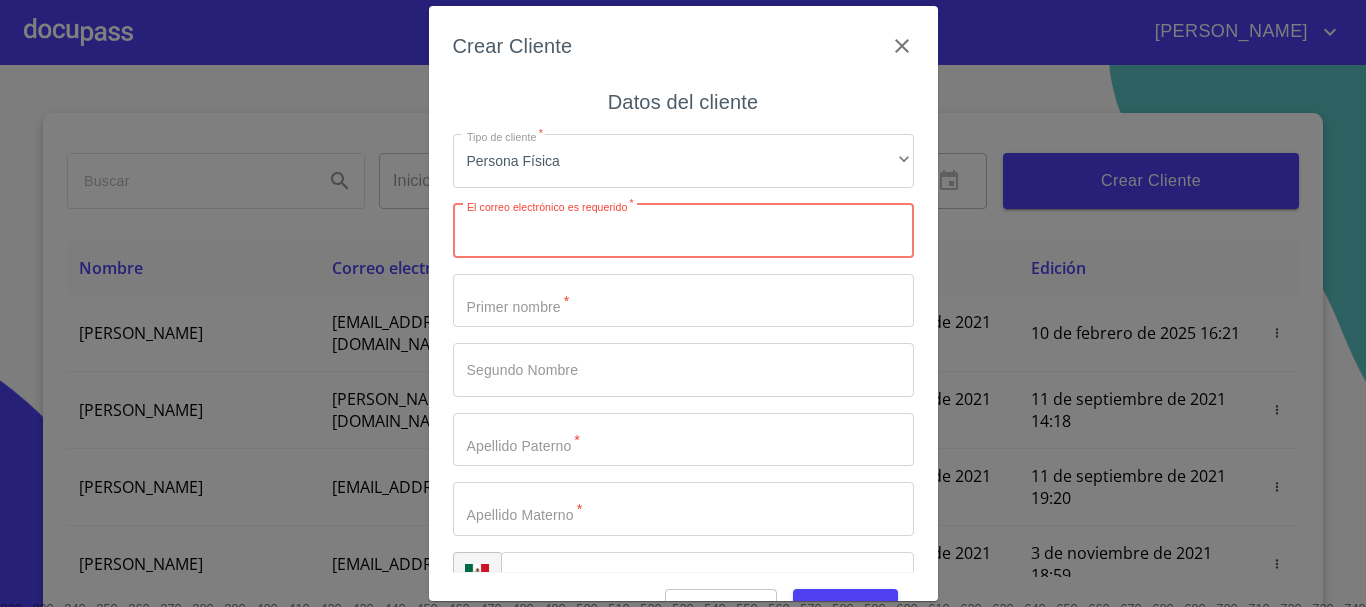 click on "Tipo de cliente   *" at bounding box center [683, 231] 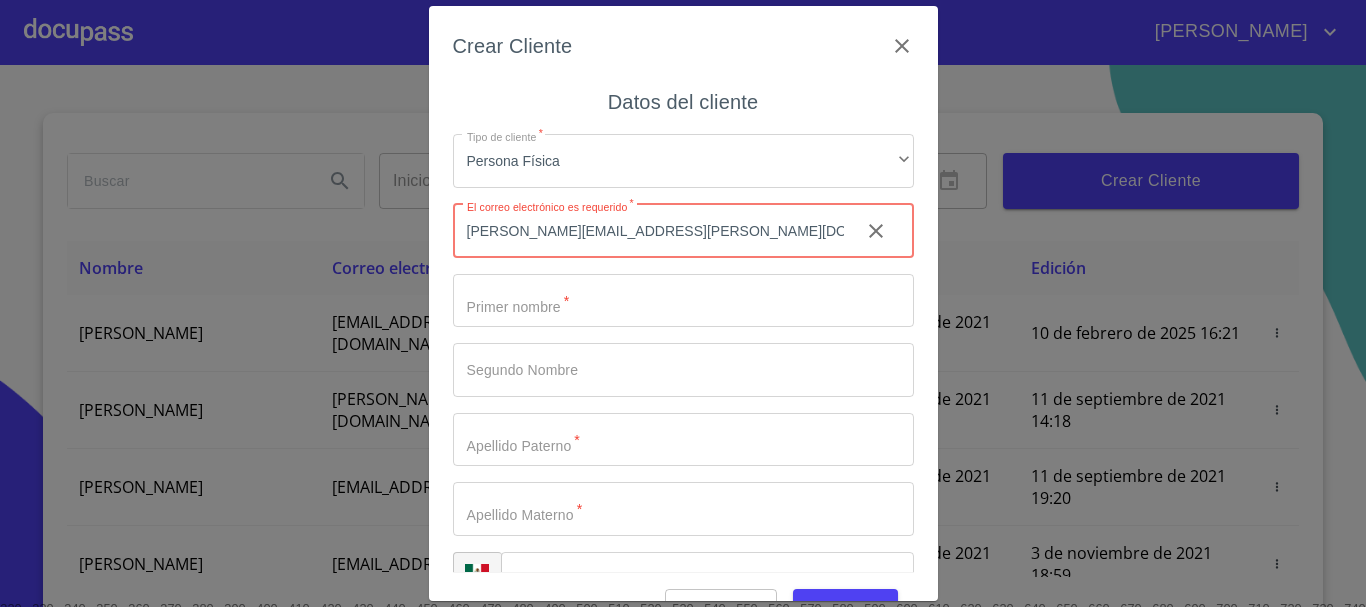 type on "[PERSON_NAME][EMAIL_ADDRESS][PERSON_NAME][DOMAIN_NAME]" 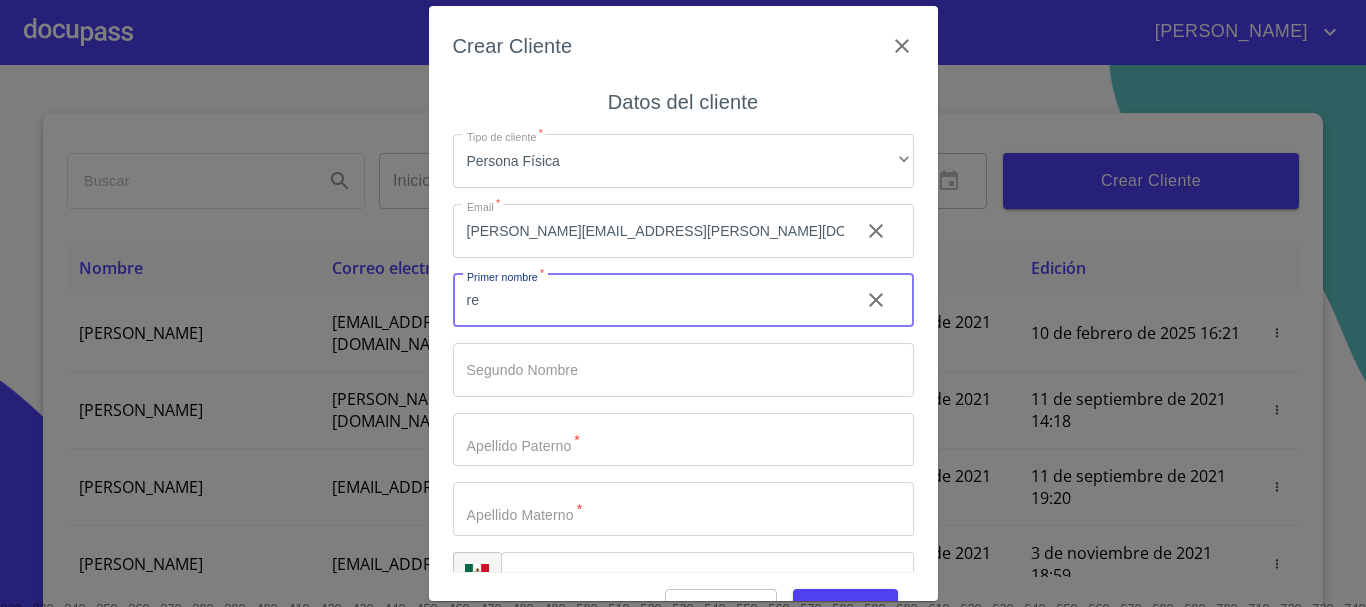 type on "r" 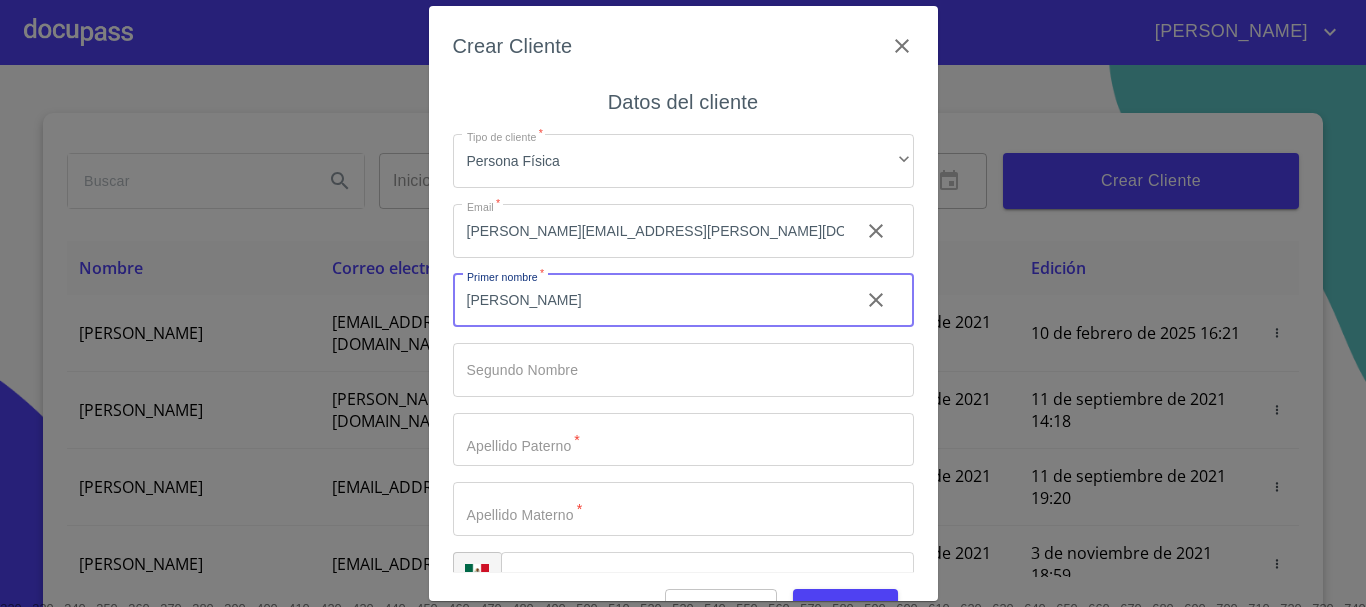 type on "[PERSON_NAME]" 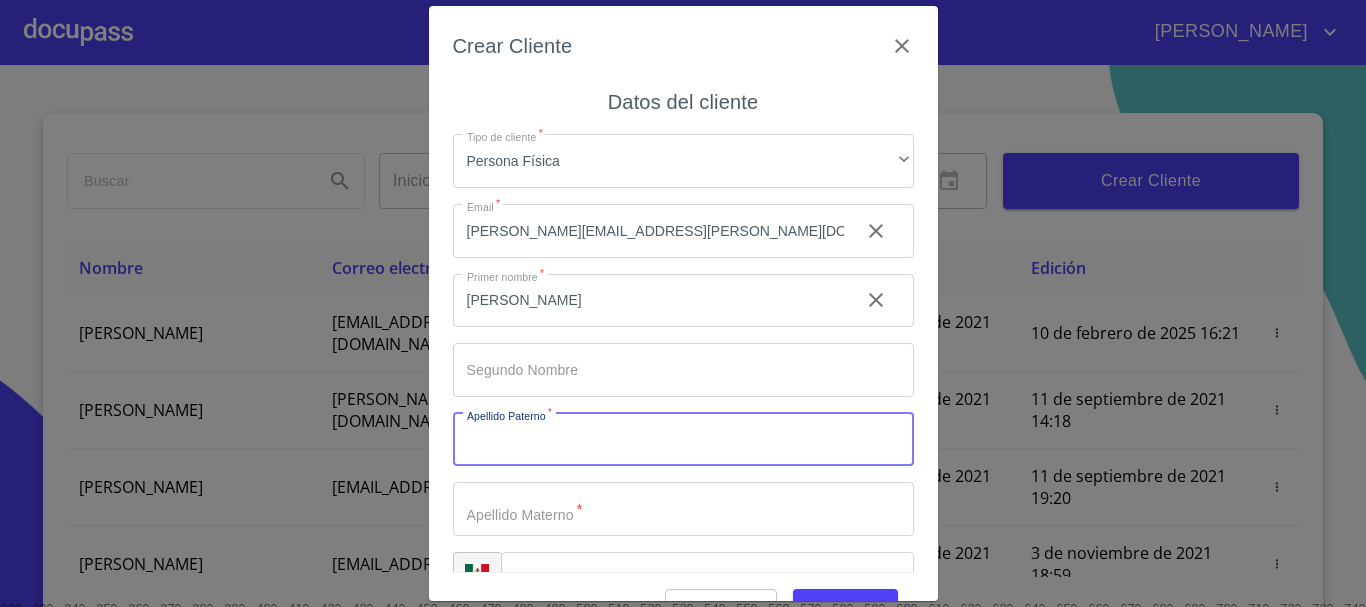 click on "Tipo de cliente   *" at bounding box center (683, 440) 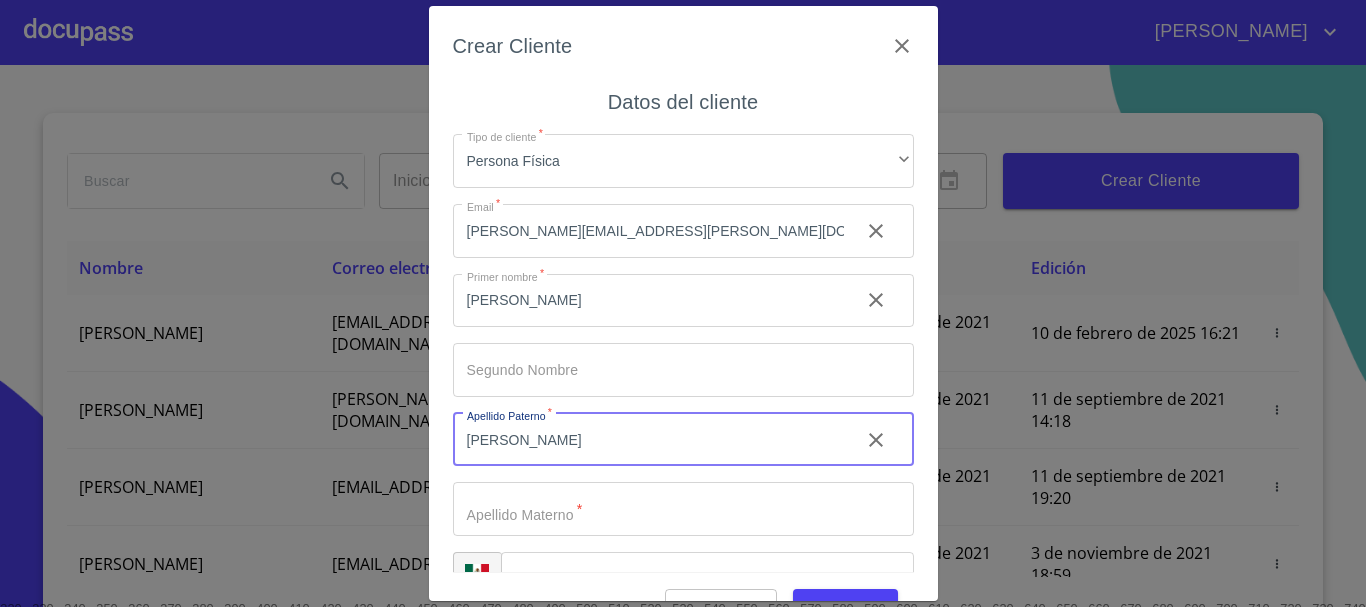 type on "[PERSON_NAME]" 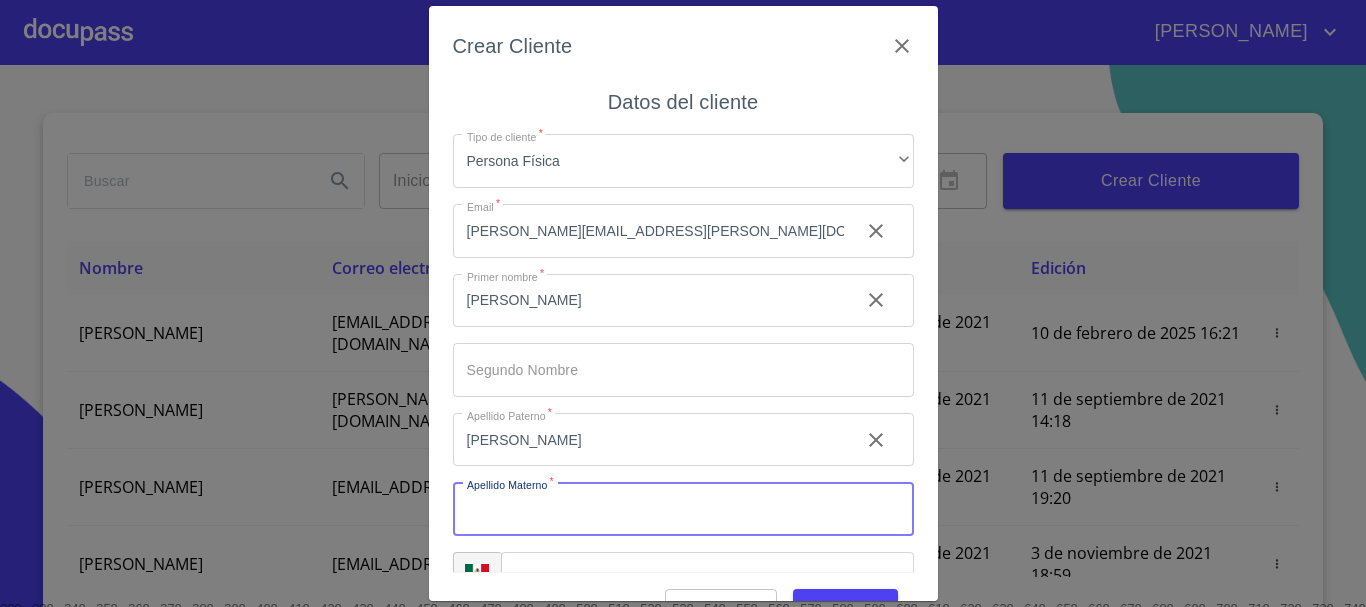 click on "Tipo de cliente   *" at bounding box center [683, 509] 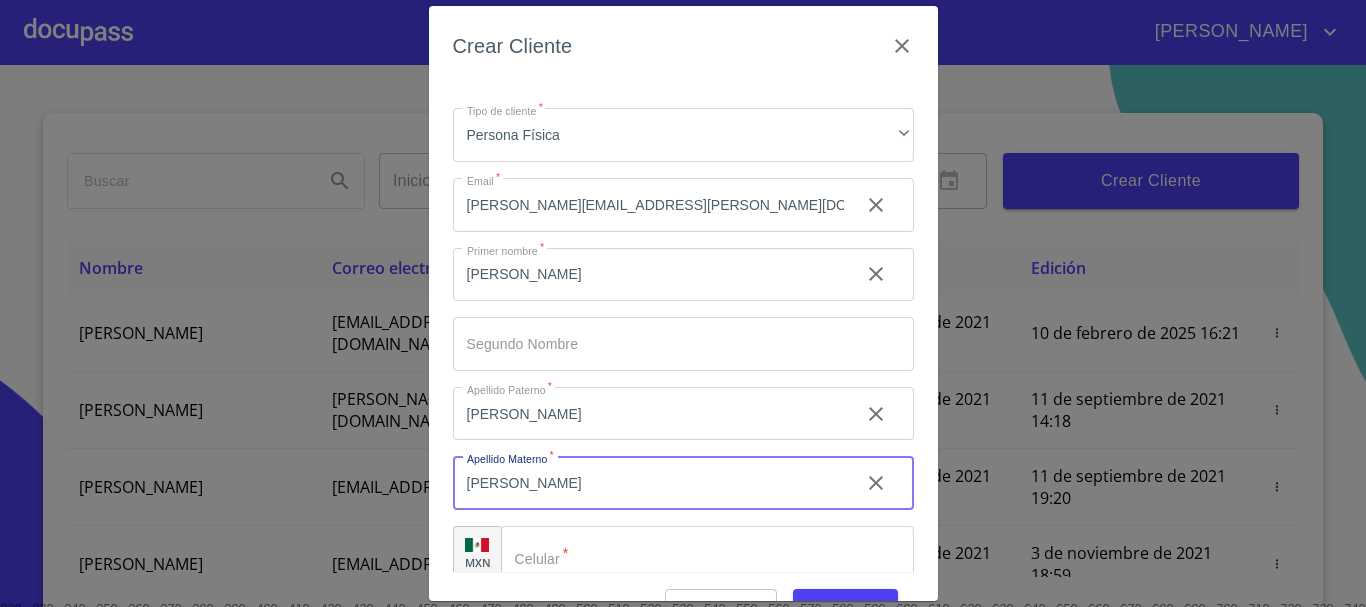 scroll, scrollTop: 50, scrollLeft: 0, axis: vertical 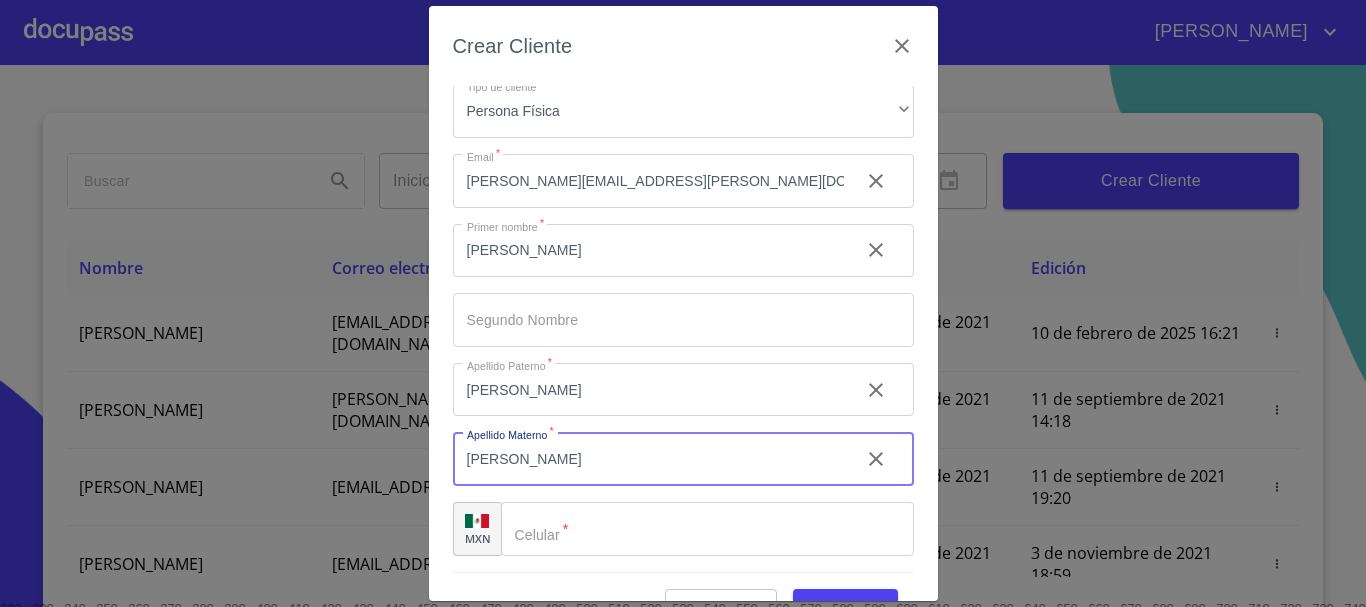 type on "[PERSON_NAME]" 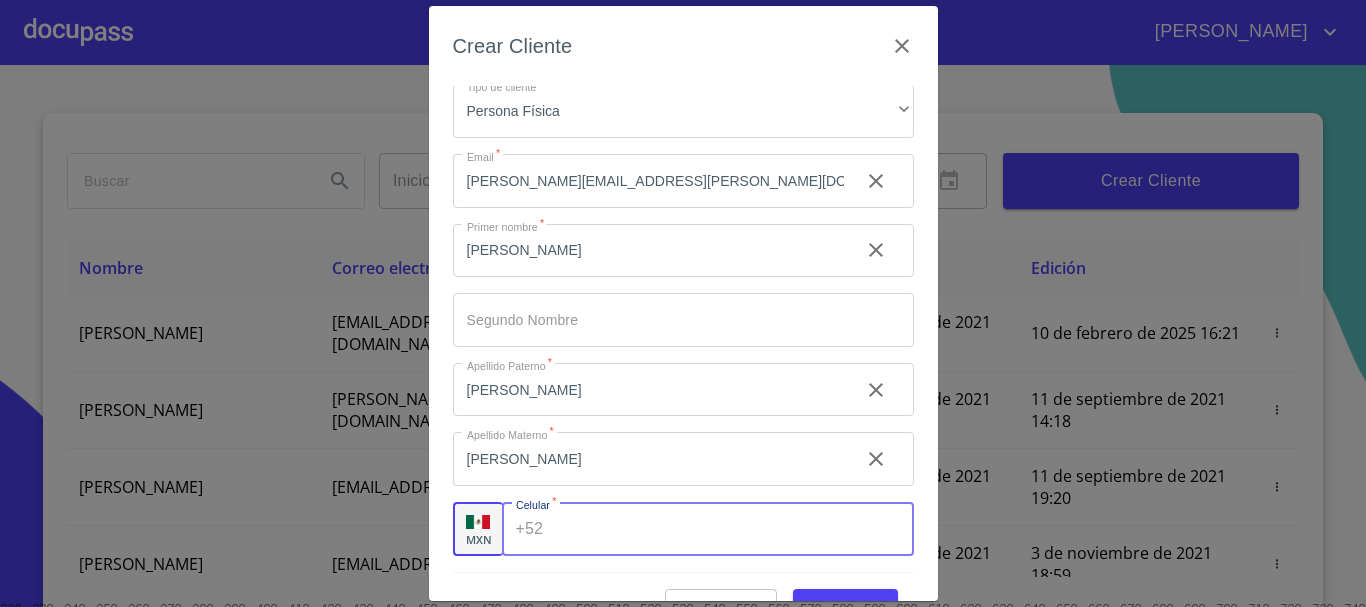 click on "Tipo de cliente   *" at bounding box center (732, 529) 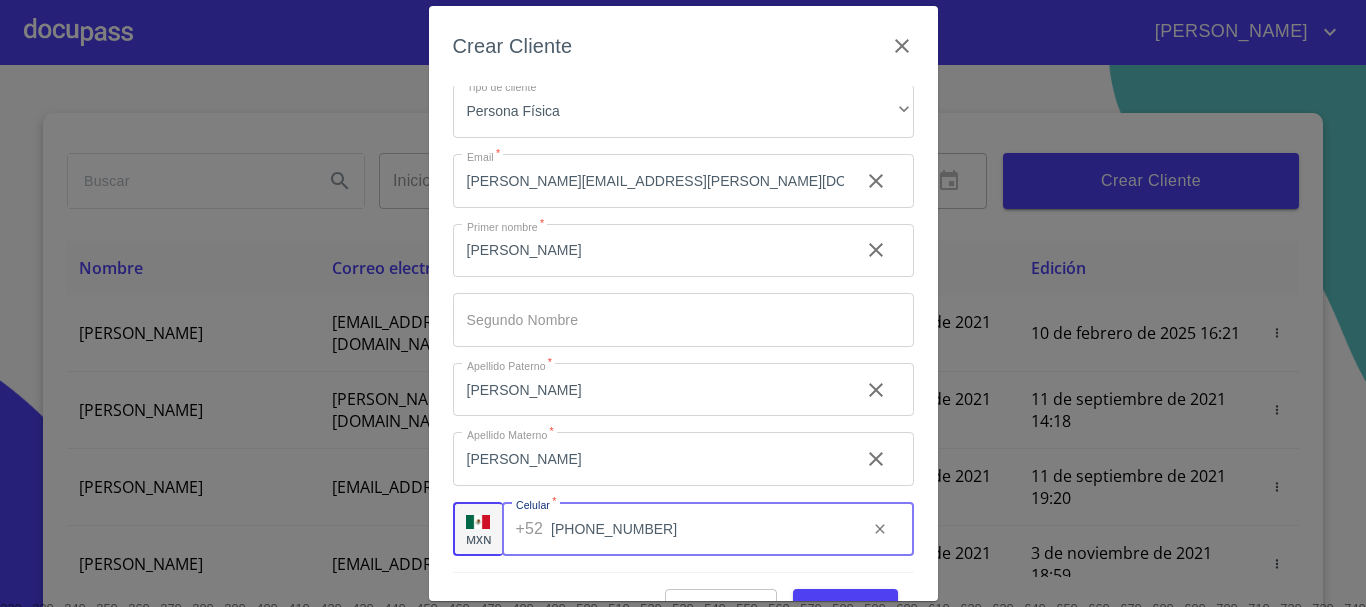 scroll, scrollTop: 48, scrollLeft: 0, axis: vertical 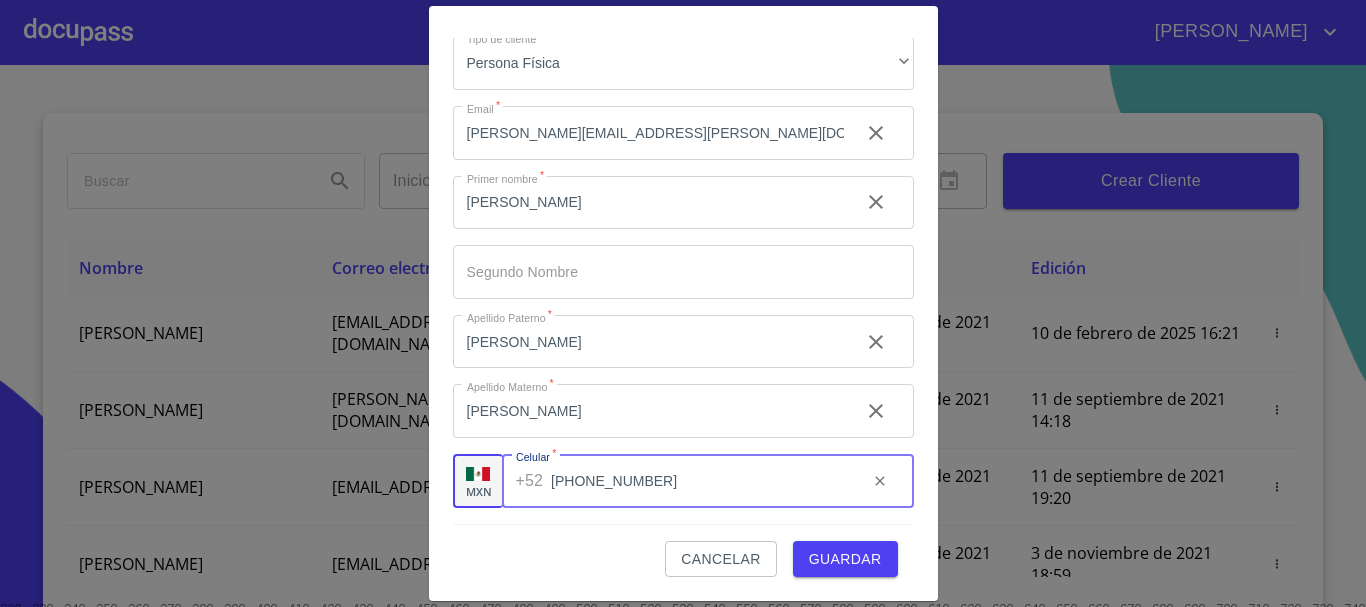 type on "[PHONE_NUMBER]" 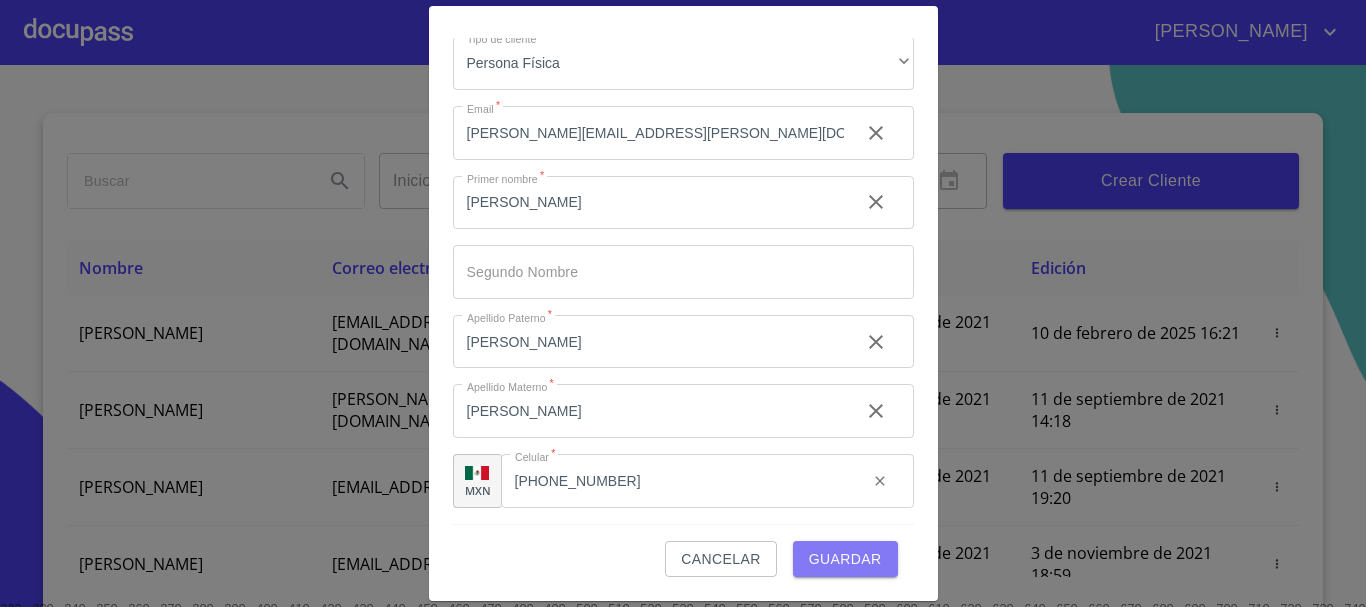 click on "Guardar" at bounding box center [845, 559] 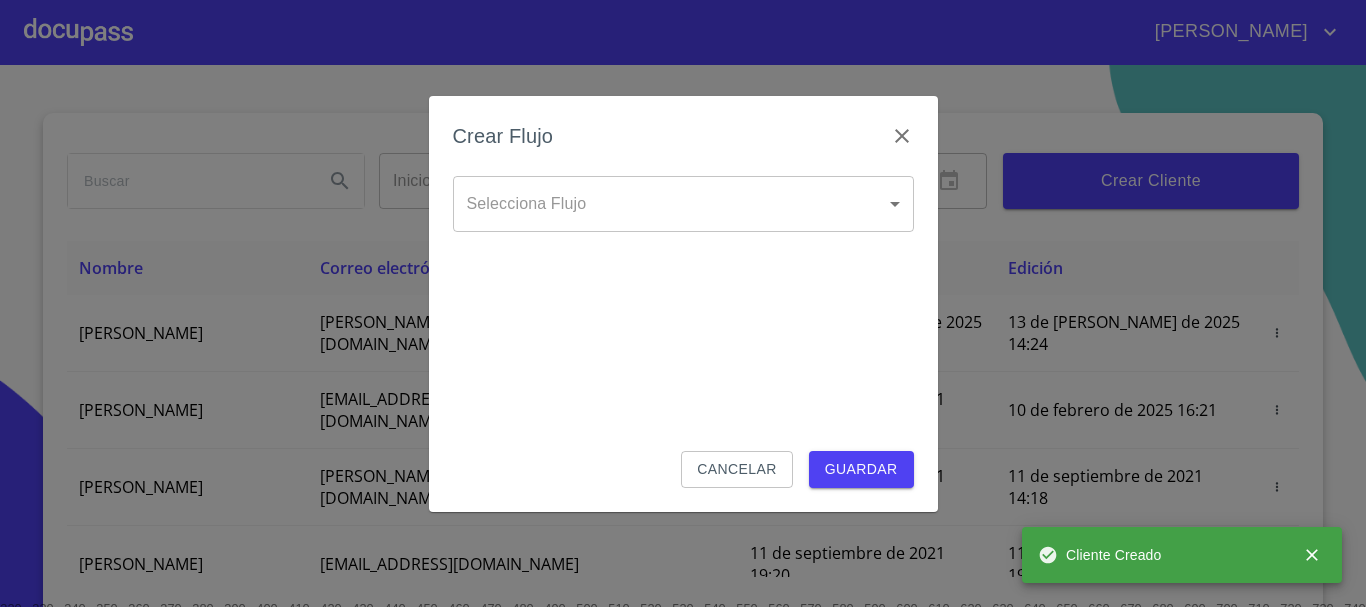 click on "[PERSON_NAME] ​ Fin ​ Crear Cliente Nombre   Correo electrónico   Registro   Edición     [PERSON_NAME] ORDOÑEZ [EMAIL_ADDRESS][PERSON_NAME][DOMAIN_NAME] 13 de [PERSON_NAME] de 2025 14:24 13 de [PERSON_NAME] de 2025 14:24 [PERSON_NAME] GROVER [EMAIL_ADDRESS][PERSON_NAME][PERSON_NAME][DOMAIN_NAME] 10 de septiembre de 2021 18:55 10 de febrero de 2025 16:21 [PERSON_NAME] CELIS  [EMAIL_ADDRESS][PERSON_NAME][DOMAIN_NAME] 11 de septiembre de 2021 14:18 11 de septiembre de 2021 14:18 [PERSON_NAME] [PERSON_NAME][EMAIL_ADDRESS][DOMAIN_NAME] 11 de septiembre de 2021 19:20 11 de septiembre de 2021 19:20 [PERSON_NAME] [EMAIL_ADDRESS][DOMAIN_NAME] 13 de septiembre de 2021 11:06 3 de noviembre de 2021 18:59 [PERSON_NAME] [EMAIL_ADDRESS][DOMAIN_NAME] 14 de septiembre de 2021 12:26 14 de septiembre de 2021 12:26 [PERSON_NAME] [EMAIL_ADDRESS][DOMAIN_NAME] 14 de septiembre de 2021 16:35 14 de septiembre de 2021 16:35 [PERSON_NAME] [EMAIL_ADDRESS][DOMAIN_NAME] 14 de septiembre de 2021 18:24 14 de septiembre de 2021 18:24 [PERSON_NAME]  [EMAIL_ADDRESS][DOMAIN_NAME] 15 de septiembre de 2021 13:18 [PERSON_NAME] [PERSON_NAME] 1" at bounding box center [683, 303] 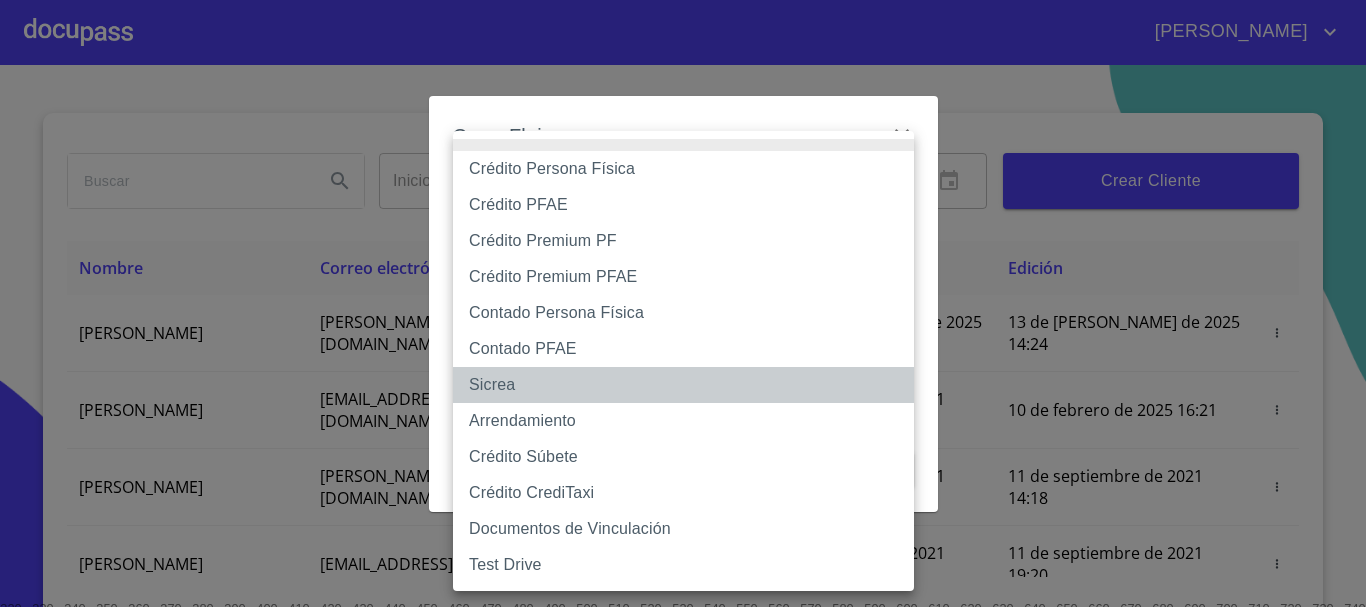 click on "Sicrea" at bounding box center (683, 385) 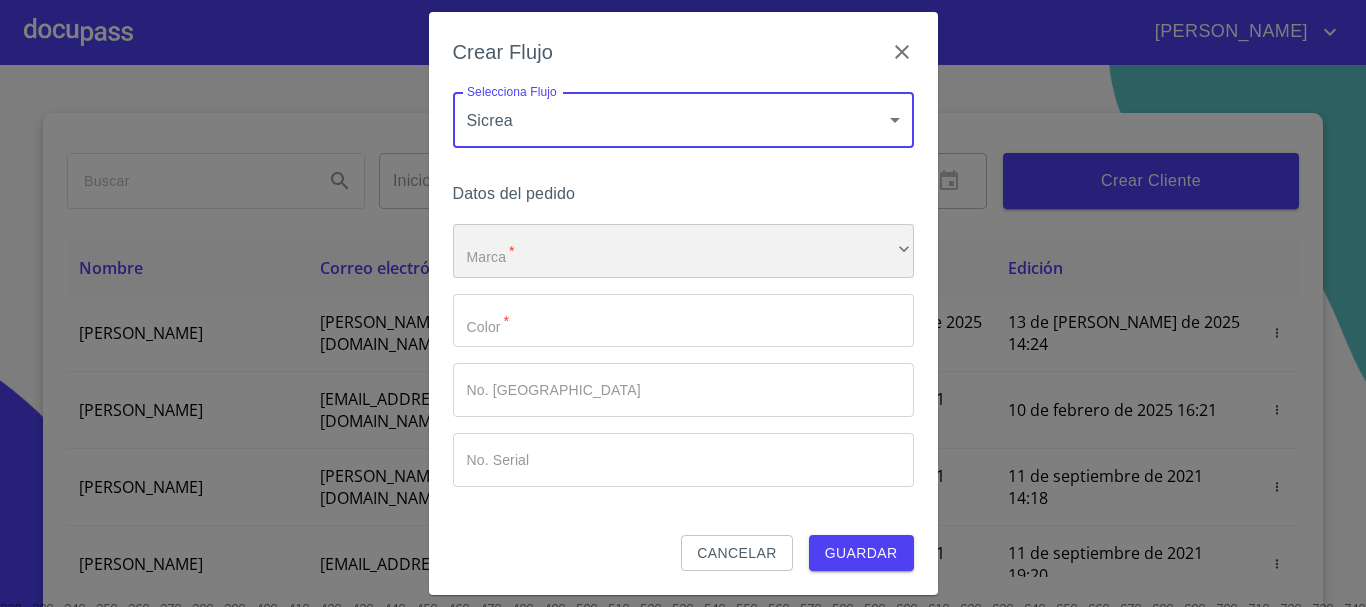 click on "​" at bounding box center [683, 251] 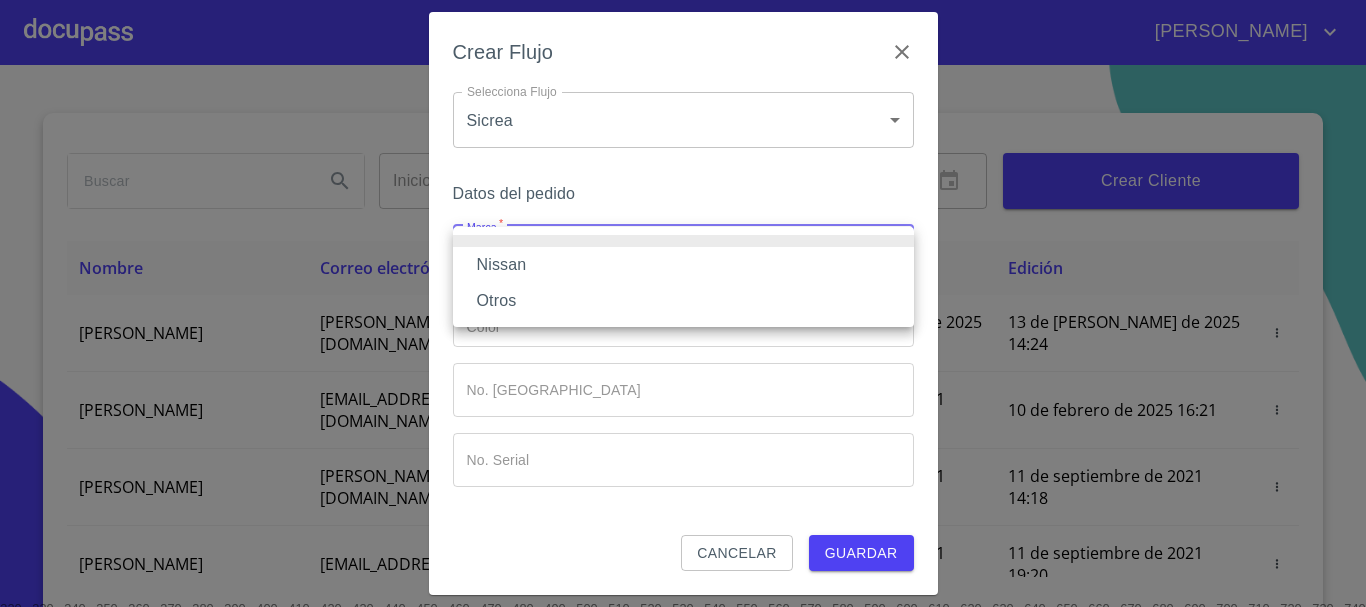 click on "Nissan" at bounding box center [683, 265] 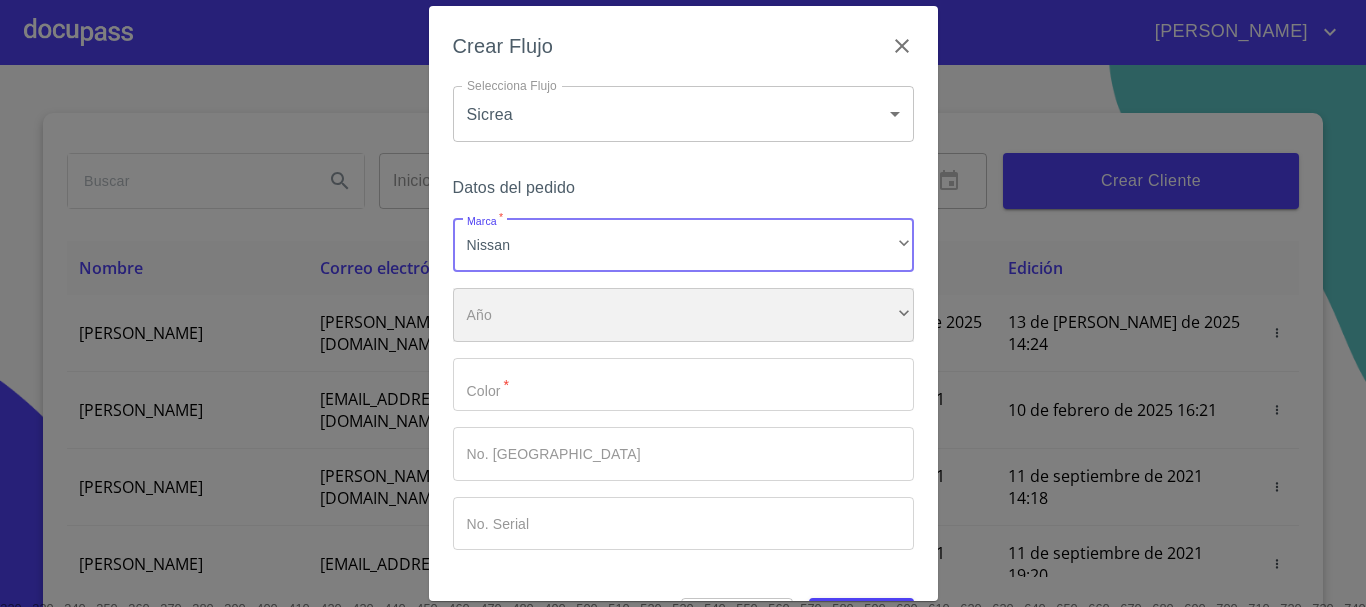click on "​" at bounding box center [683, 315] 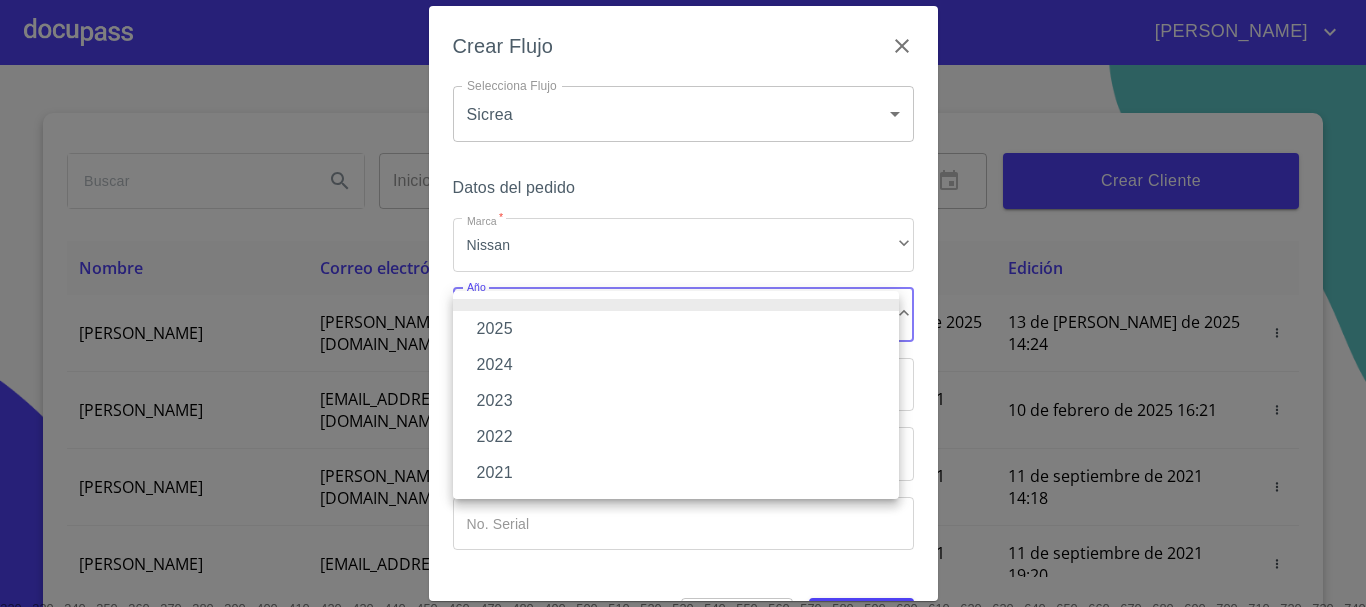 click on "2024" at bounding box center (676, 365) 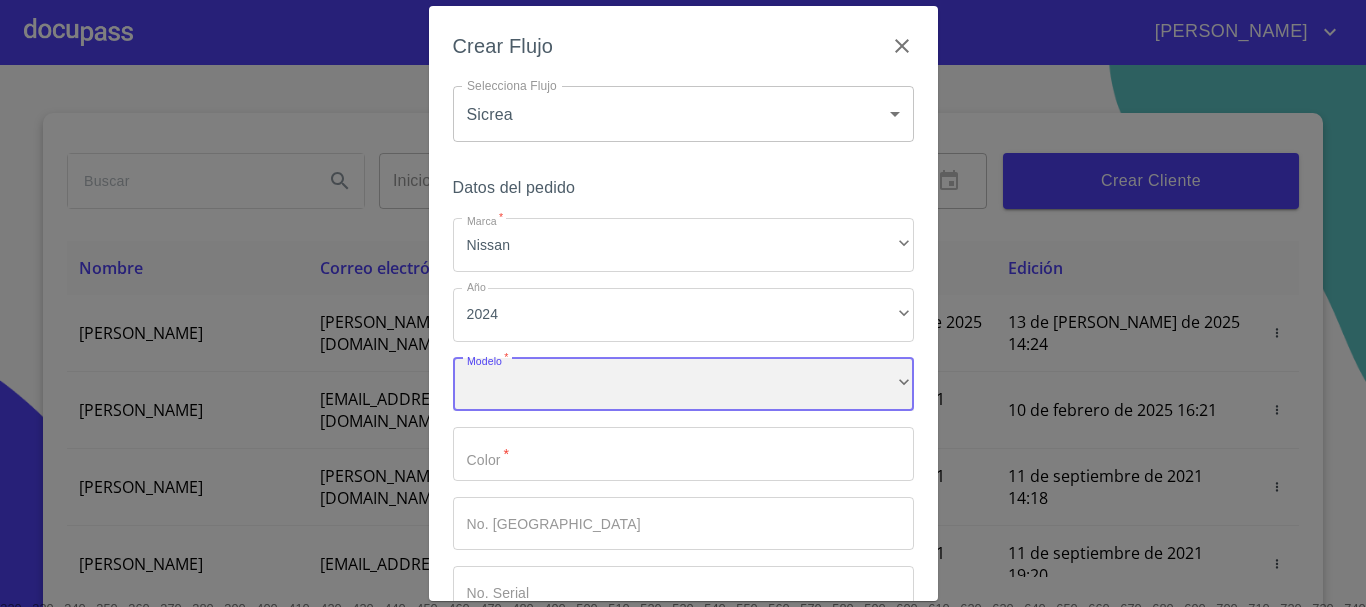 click on "​" at bounding box center [683, 385] 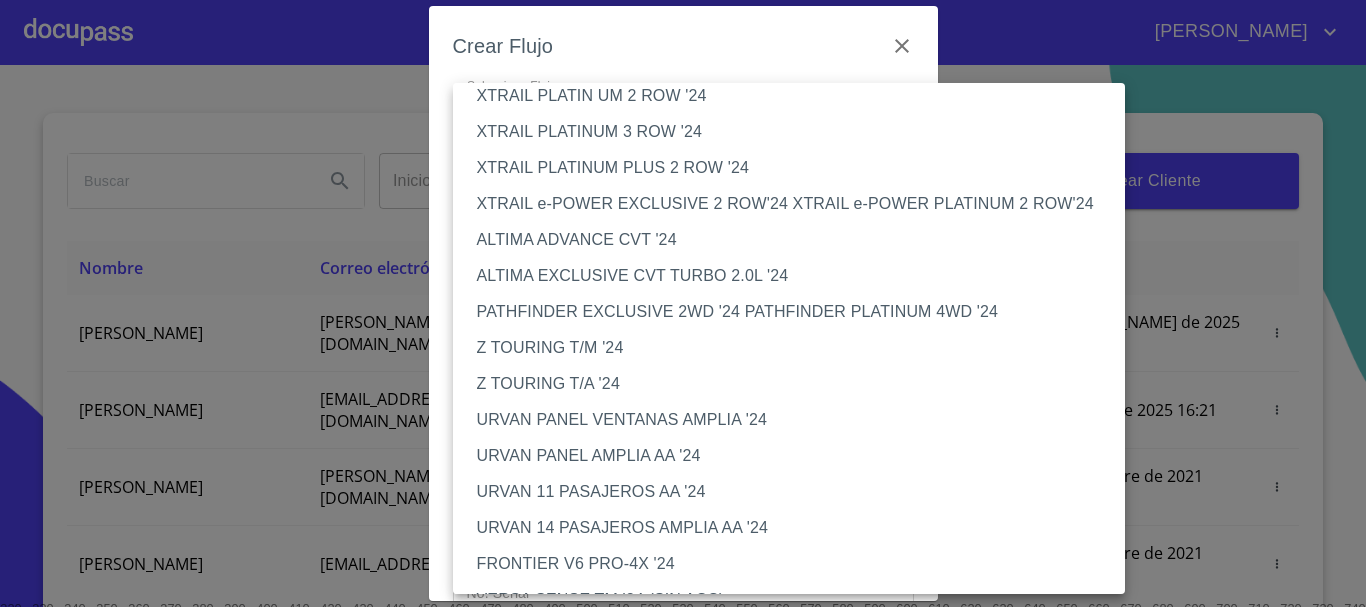 scroll, scrollTop: 1500, scrollLeft: 0, axis: vertical 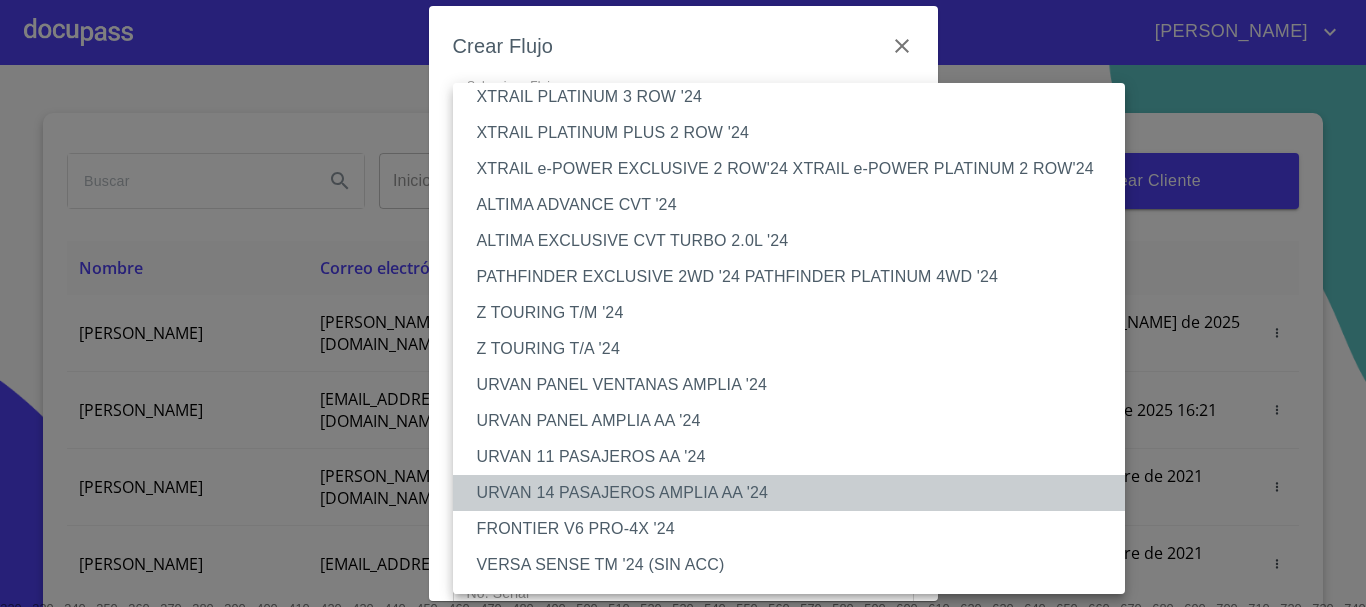 click on "URVAN 14 PASAJEROS AMPLIA AA '24" at bounding box center [796, 493] 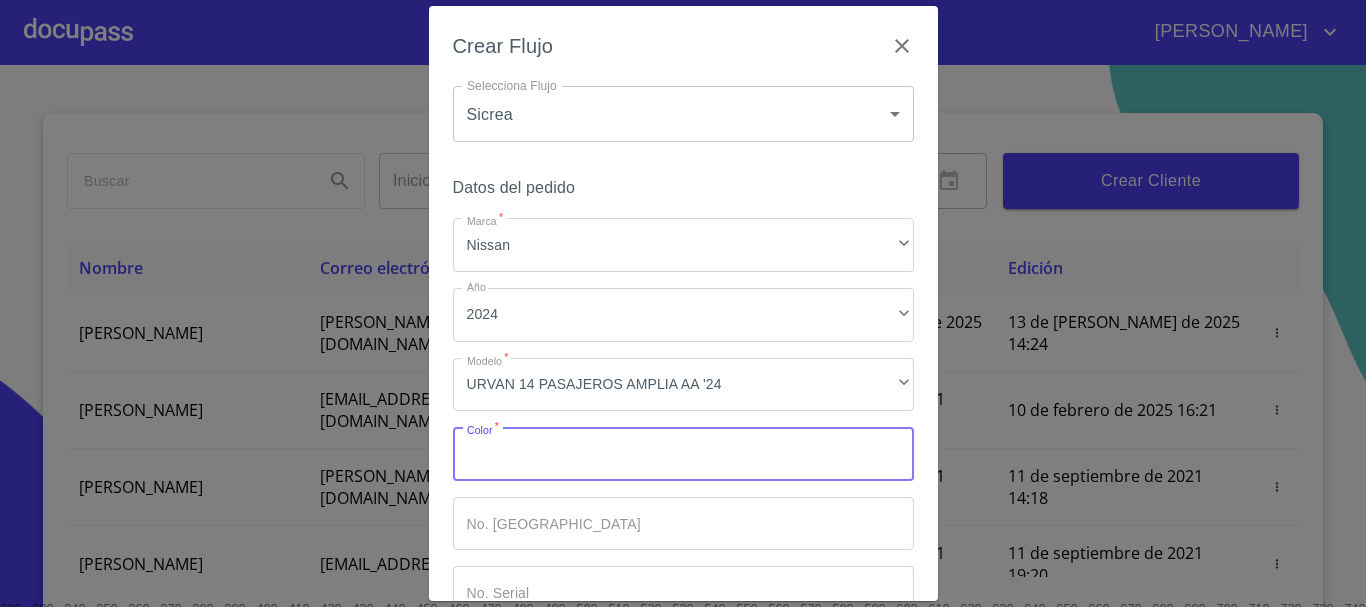 click on "Marca   *" at bounding box center (683, 454) 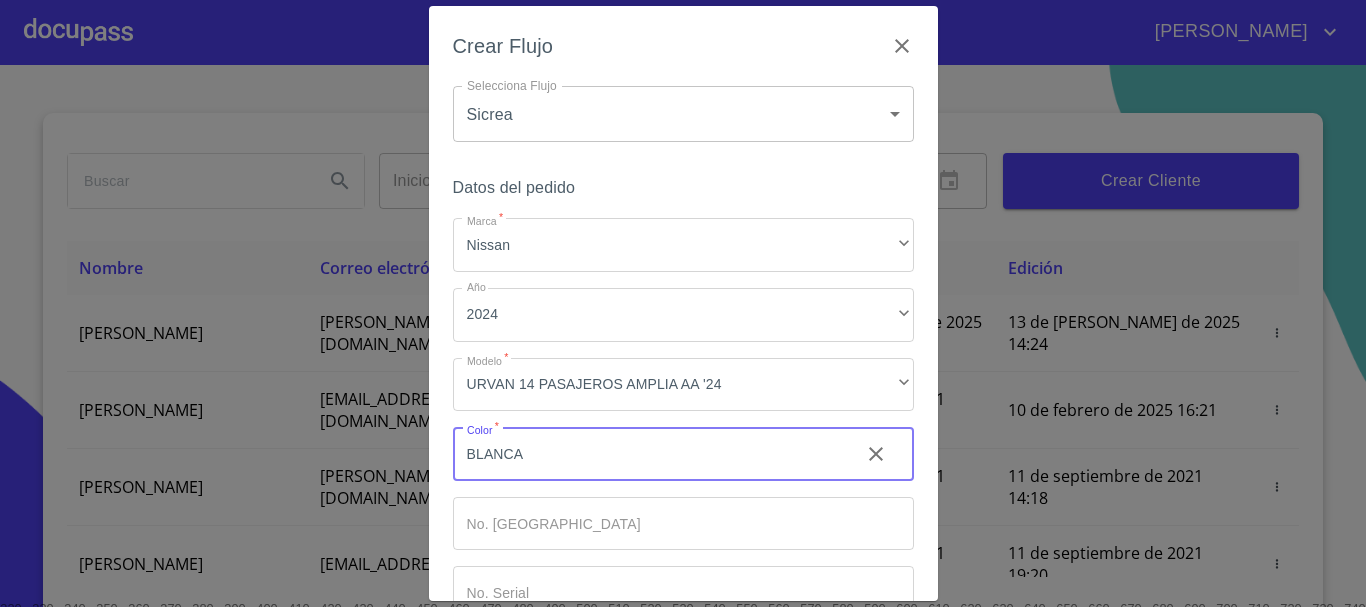 type on "BLANCA" 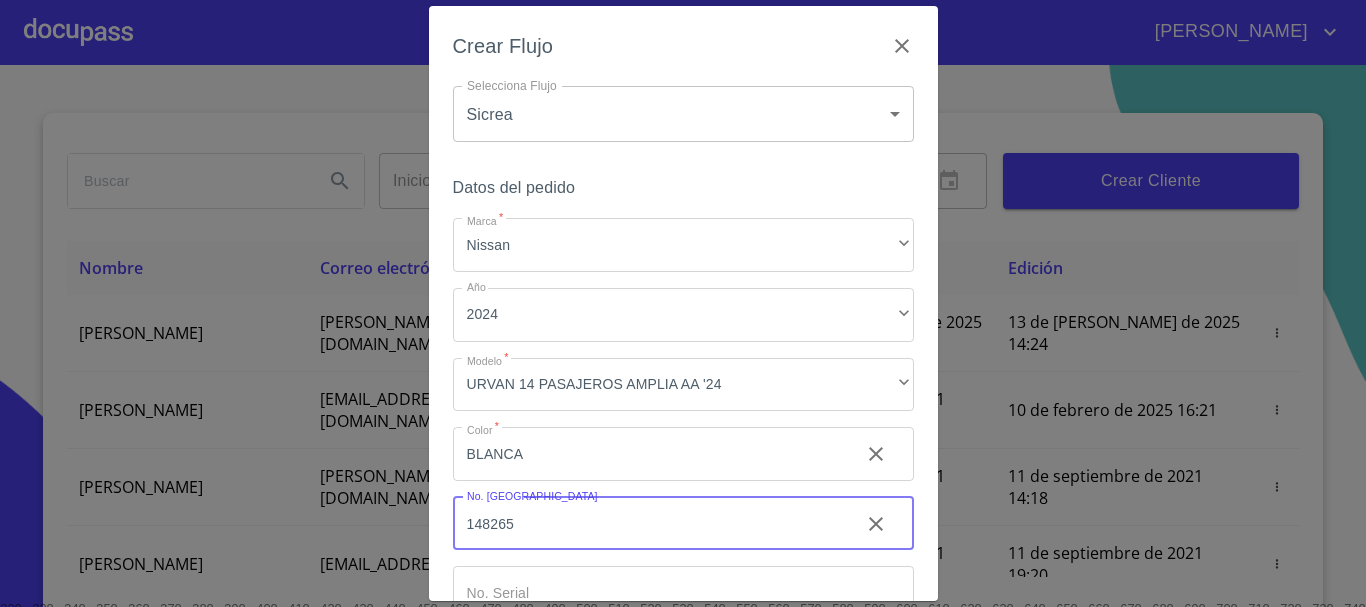 scroll, scrollTop: 100, scrollLeft: 0, axis: vertical 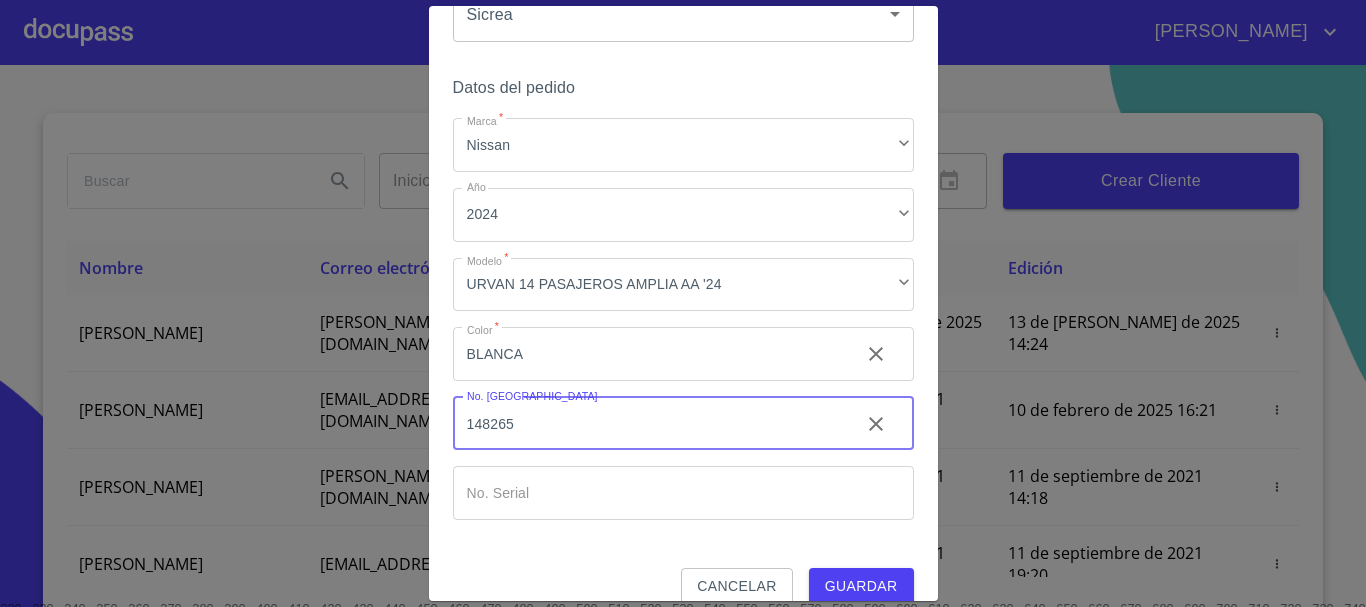 type on "148265" 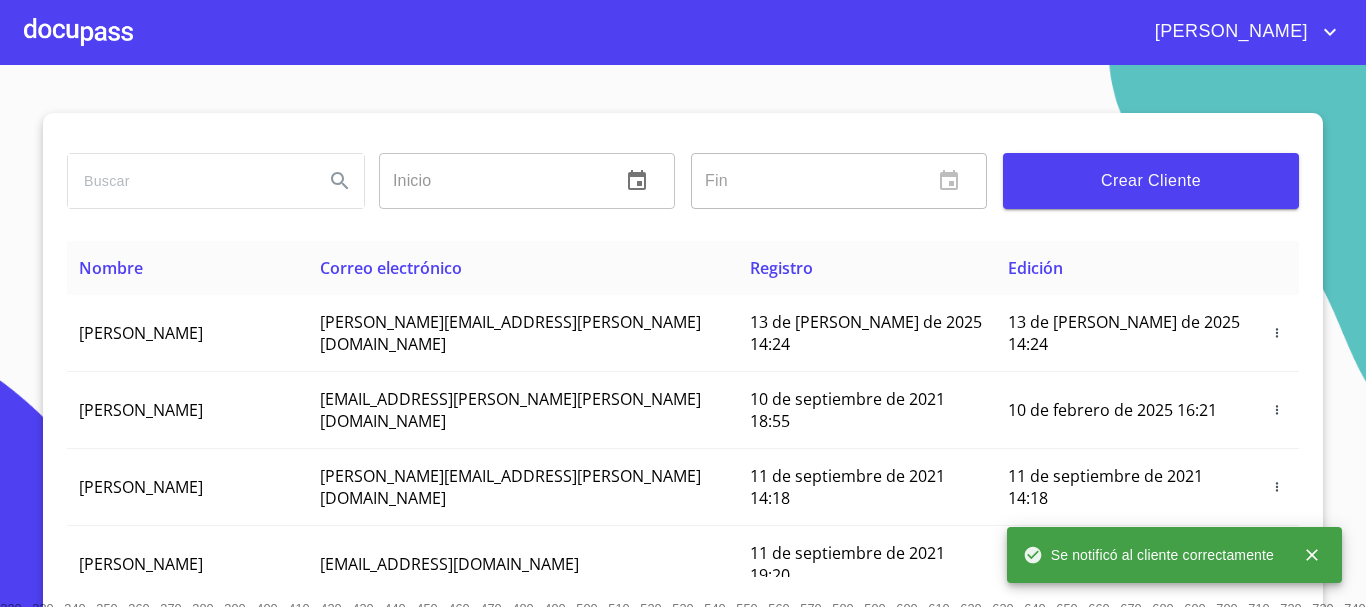 click at bounding box center (78, 32) 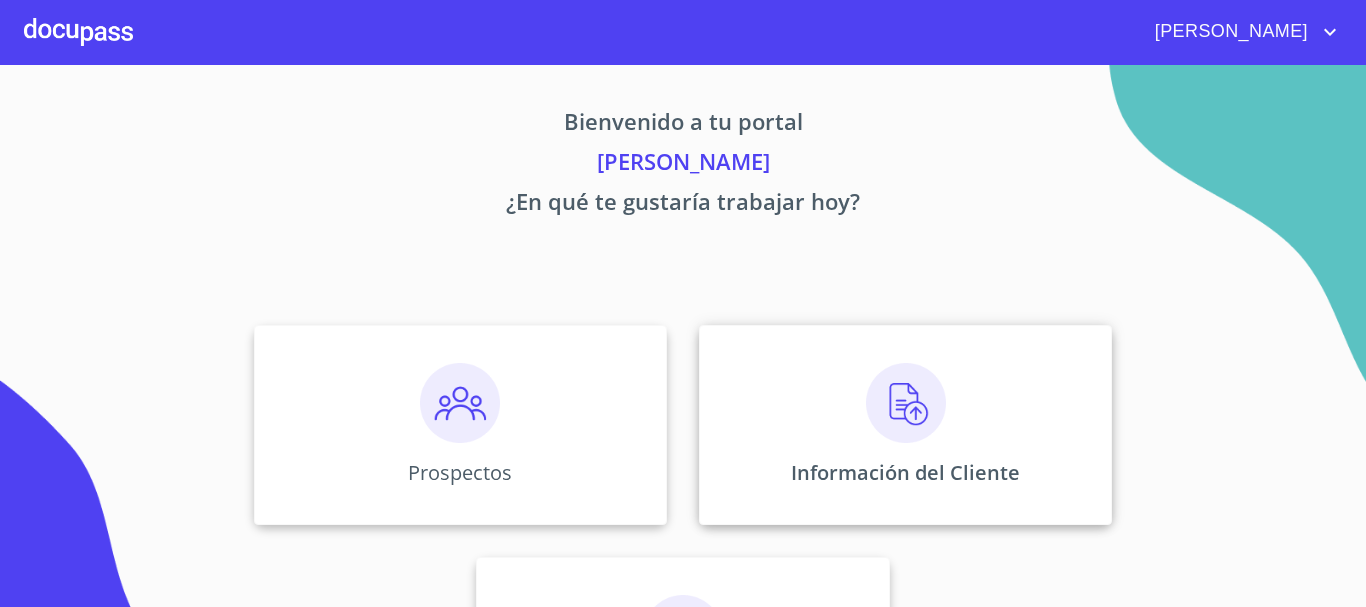 click at bounding box center (906, 403) 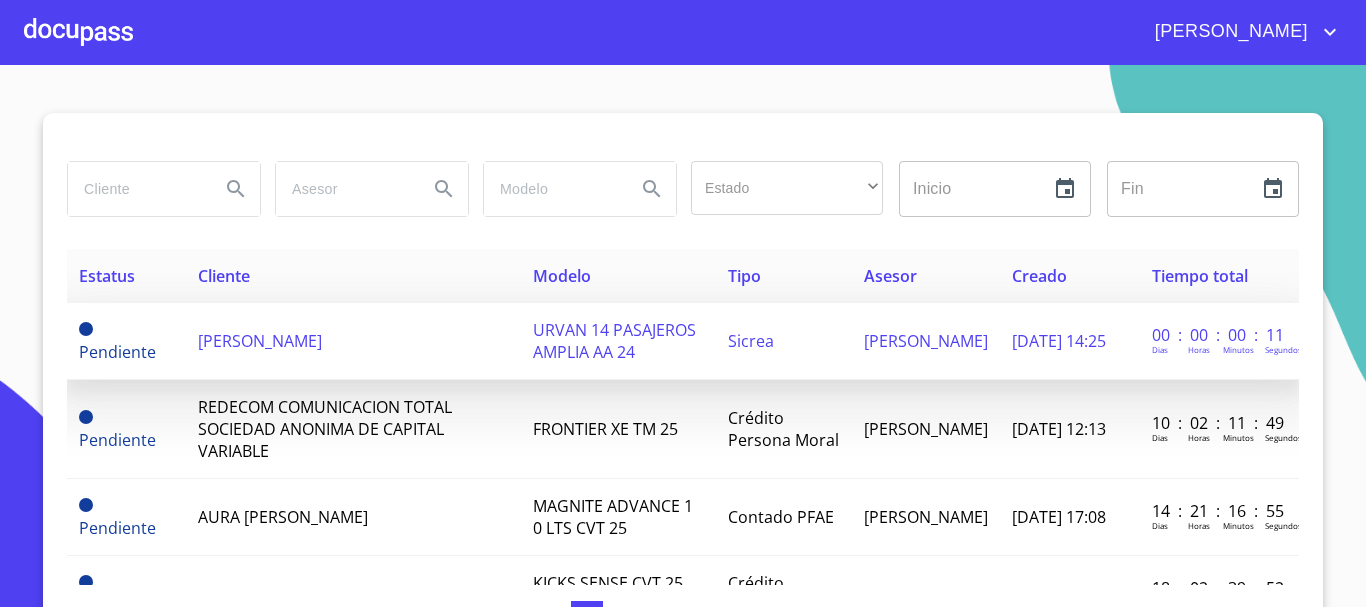 click on "[PERSON_NAME]" at bounding box center [353, 341] 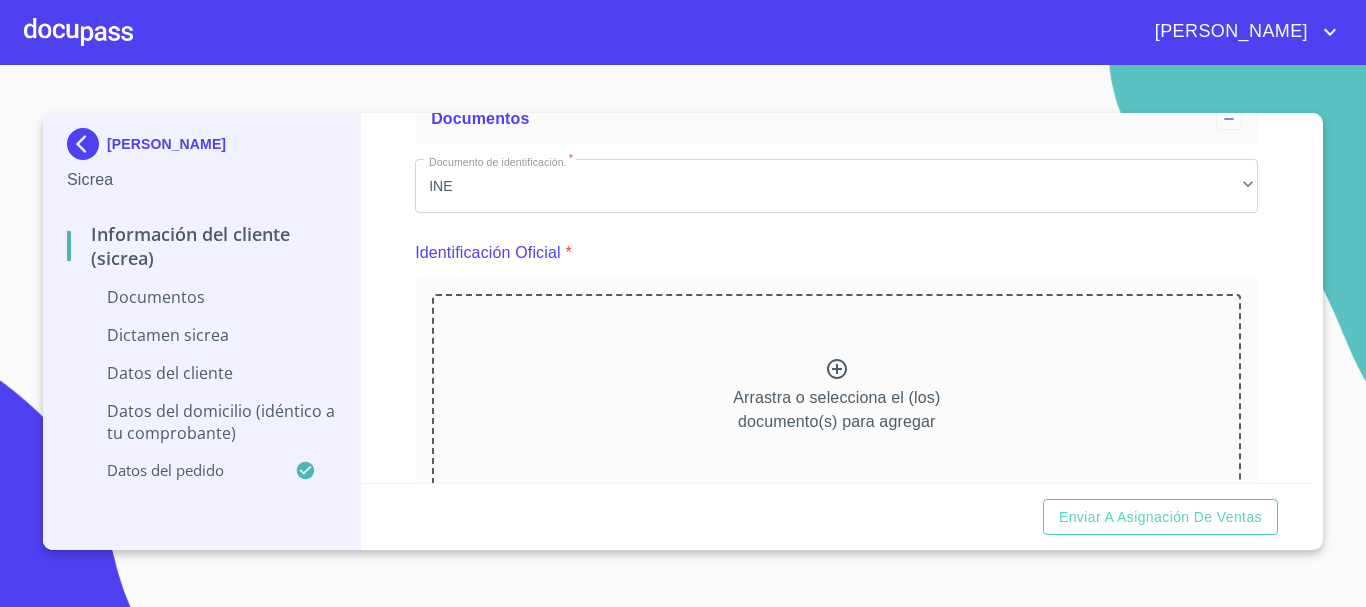 scroll, scrollTop: 100, scrollLeft: 0, axis: vertical 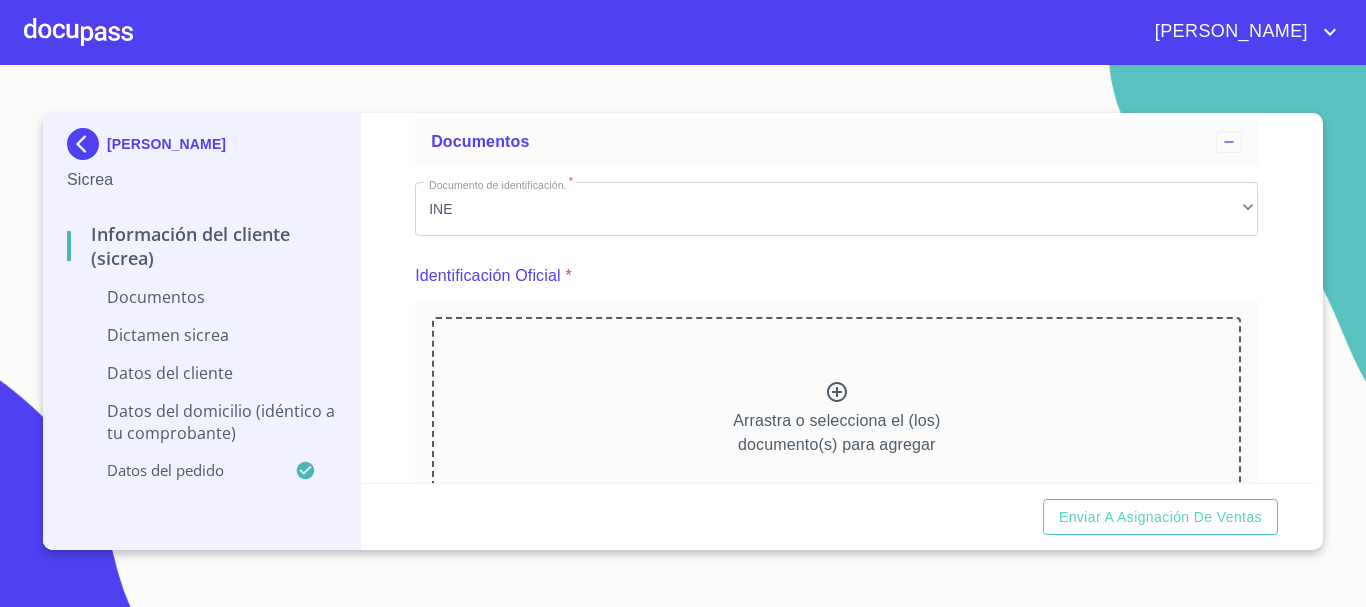 click 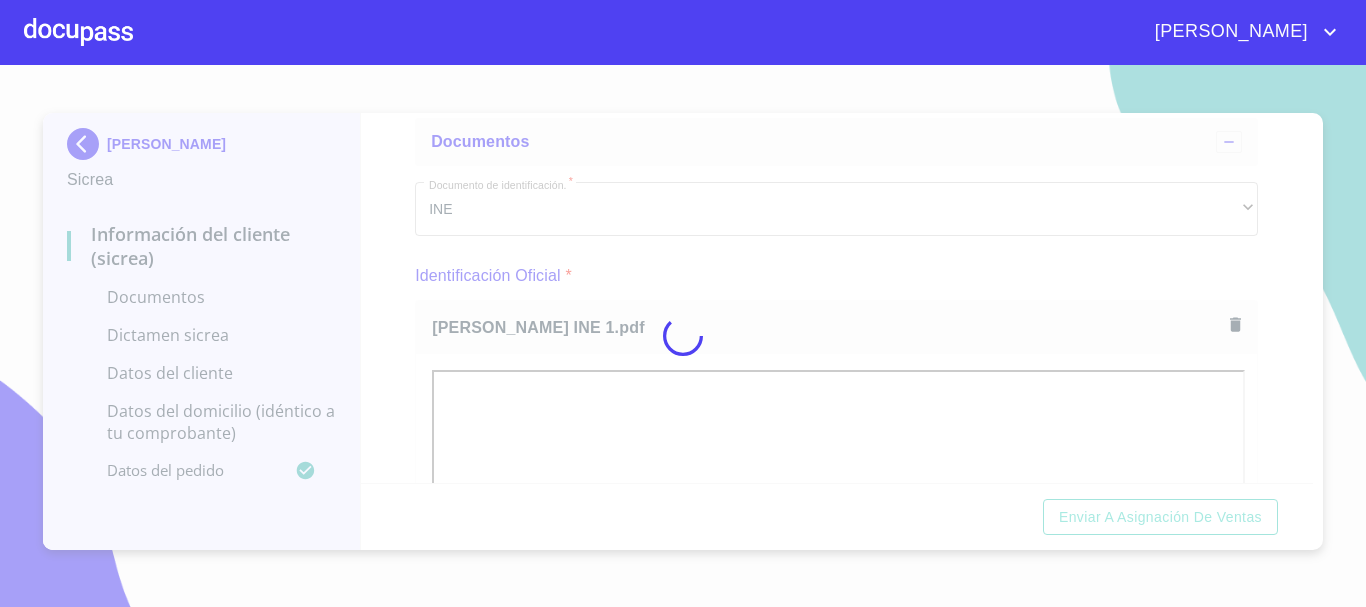 scroll, scrollTop: 234, scrollLeft: 0, axis: vertical 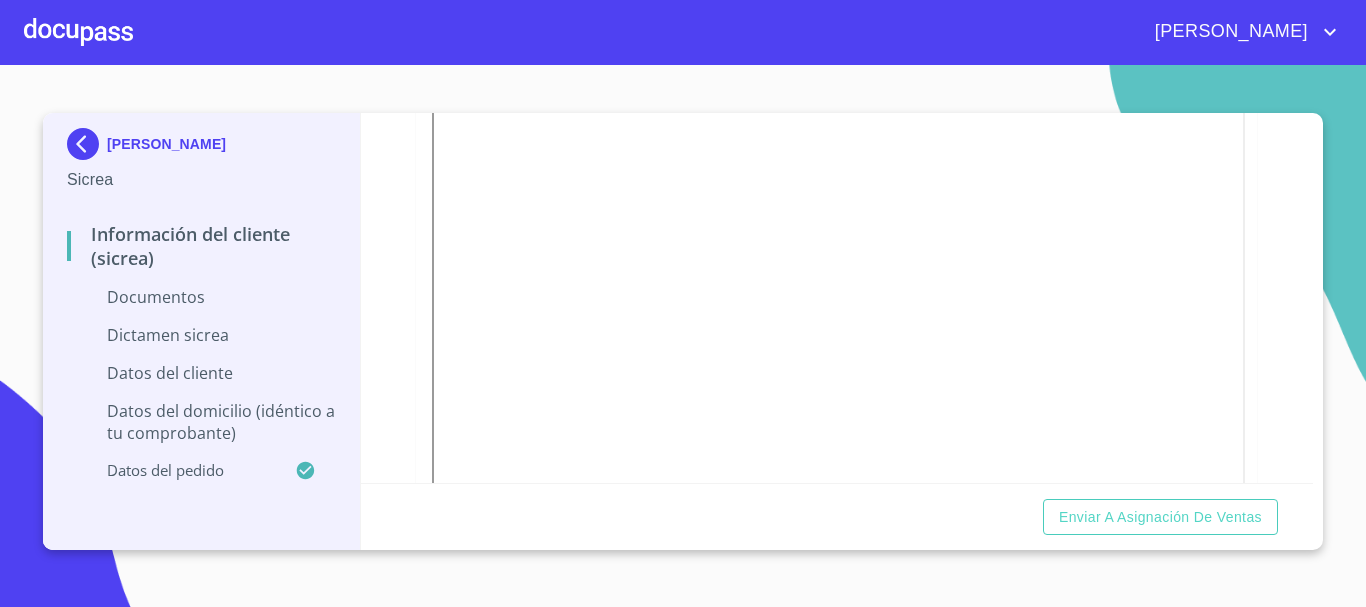 click on "Información del Cliente (Sicrea)   Documentos Documento de identificación.   * INE ​ Identificación Oficial * Identificación Oficial Identificación Oficial Comprobante de Domicilio * Arrastra o selecciona el (los) documento(s) para agregar [PERSON_NAME] de situación fiscal Arrastra o selecciona el (los) documento(s) para agregar CURP * Arrastra o selecciona el (los) documento(s) para agregar [PERSON_NAME] de situación fiscal Arrastra o selecciona el (los) documento(s) para agregar Dictamen Sicrea Dictamen Sicrea * Arrastra o selecciona el (los) documento(s) para agregar Datos del cliente Apellido [PERSON_NAME]   * [PERSON_NAME] ​ Apellido Materno   * [PERSON_NAME] ​ Primer nombre   * [PERSON_NAME] ​ [PERSON_NAME] Nombre ​ Fecha de nacimiento * ​ RFC   * ​ CURP   * ​ ID de Identificación ​ Nacionalidad   * ​ ​ País de nacimiento   * ​ Sexo   * ​ ​ MXN Celular   * [PHONE_NUMBER] ​ Datos del domicilio (idéntico a tu comprobante) Domicilio completo (Calle, Av. o Vía)   * ​ No. Exterior *" at bounding box center (837, 298) 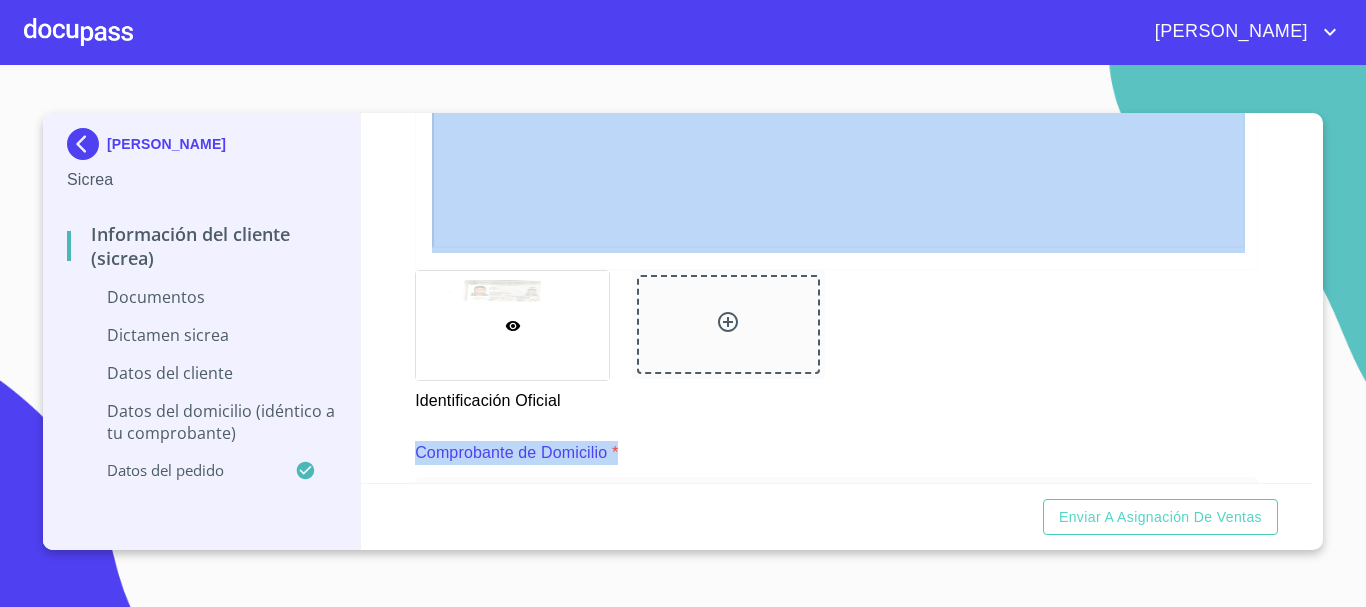 click on "Información del Cliente (Sicrea)   Documentos Documento de identificación.   * INE ​ Identificación Oficial * Identificación Oficial Identificación Oficial Comprobante de Domicilio * Arrastra o selecciona el (los) documento(s) para agregar [PERSON_NAME] de situación fiscal Arrastra o selecciona el (los) documento(s) para agregar CURP * Arrastra o selecciona el (los) documento(s) para agregar [PERSON_NAME] de situación fiscal Arrastra o selecciona el (los) documento(s) para agregar Dictamen Sicrea Dictamen Sicrea * Arrastra o selecciona el (los) documento(s) para agregar Datos del cliente Apellido [PERSON_NAME]   * [PERSON_NAME] ​ Apellido Materno   * [PERSON_NAME] ​ Primer nombre   * [PERSON_NAME] ​ [PERSON_NAME] Nombre ​ Fecha de nacimiento * ​ RFC   * ​ CURP   * ​ ID de Identificación ​ Nacionalidad   * ​ ​ País de nacimiento   * ​ Sexo   * ​ ​ MXN Celular   * [PHONE_NUMBER] ​ Datos del domicilio (idéntico a tu comprobante) Domicilio completo (Calle, Av. o Vía)   * ​ No. Exterior *" at bounding box center [837, 298] 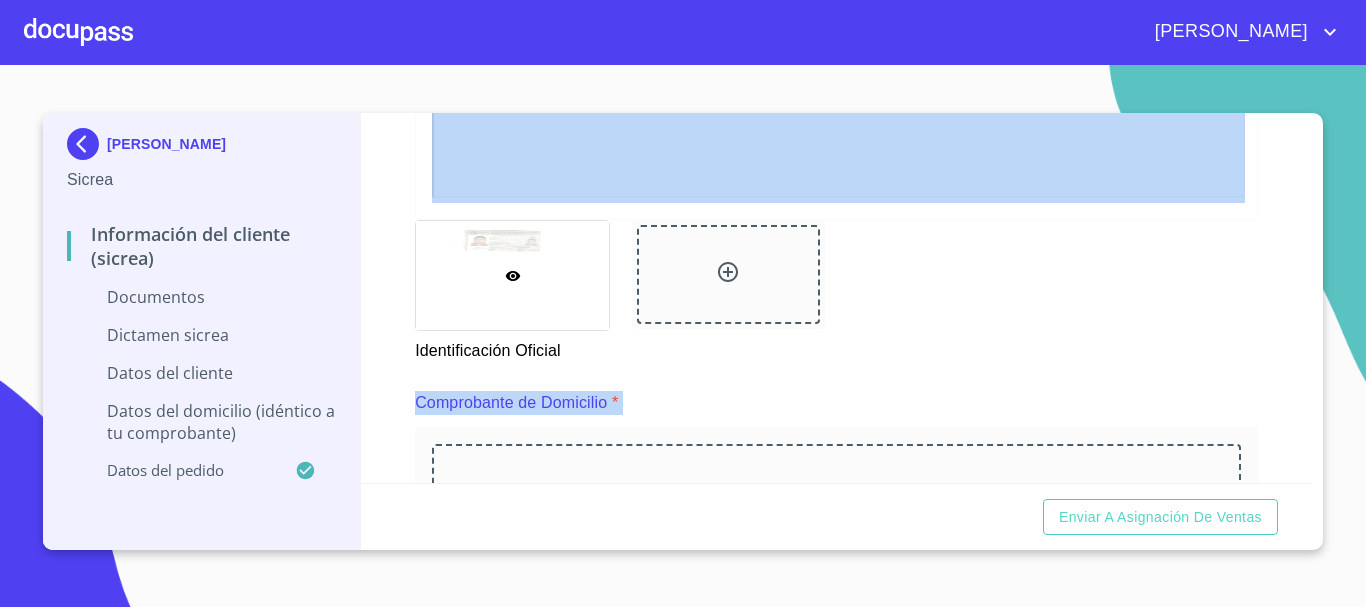 click 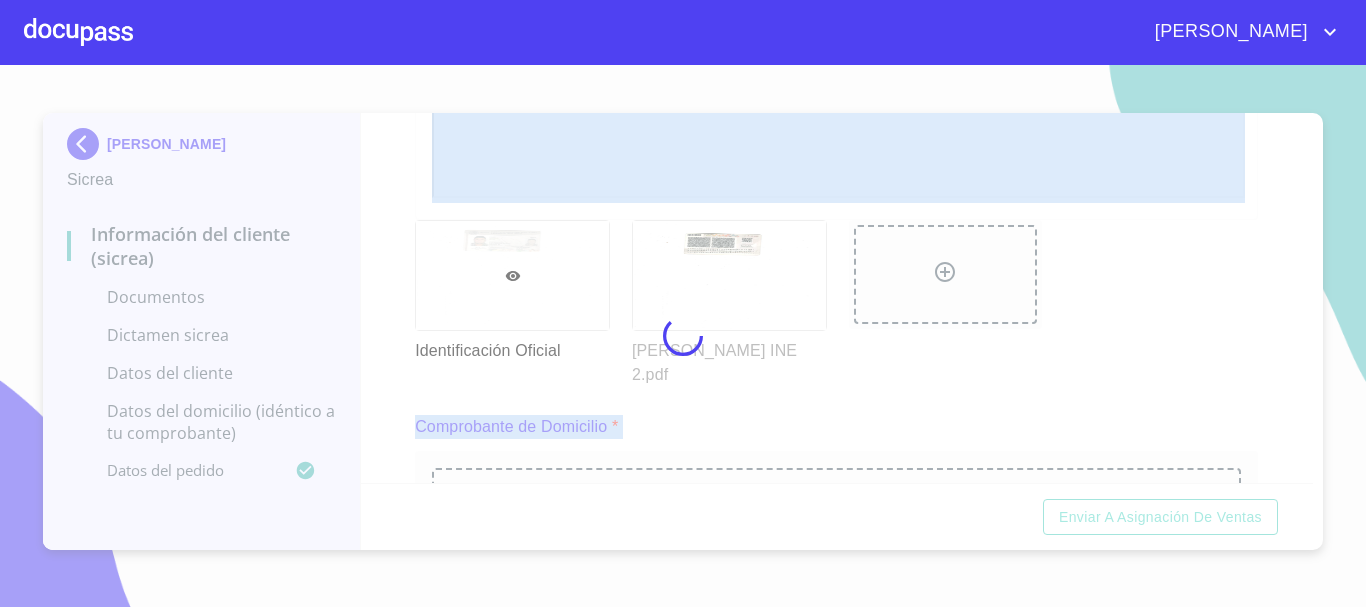 scroll, scrollTop: 415, scrollLeft: 0, axis: vertical 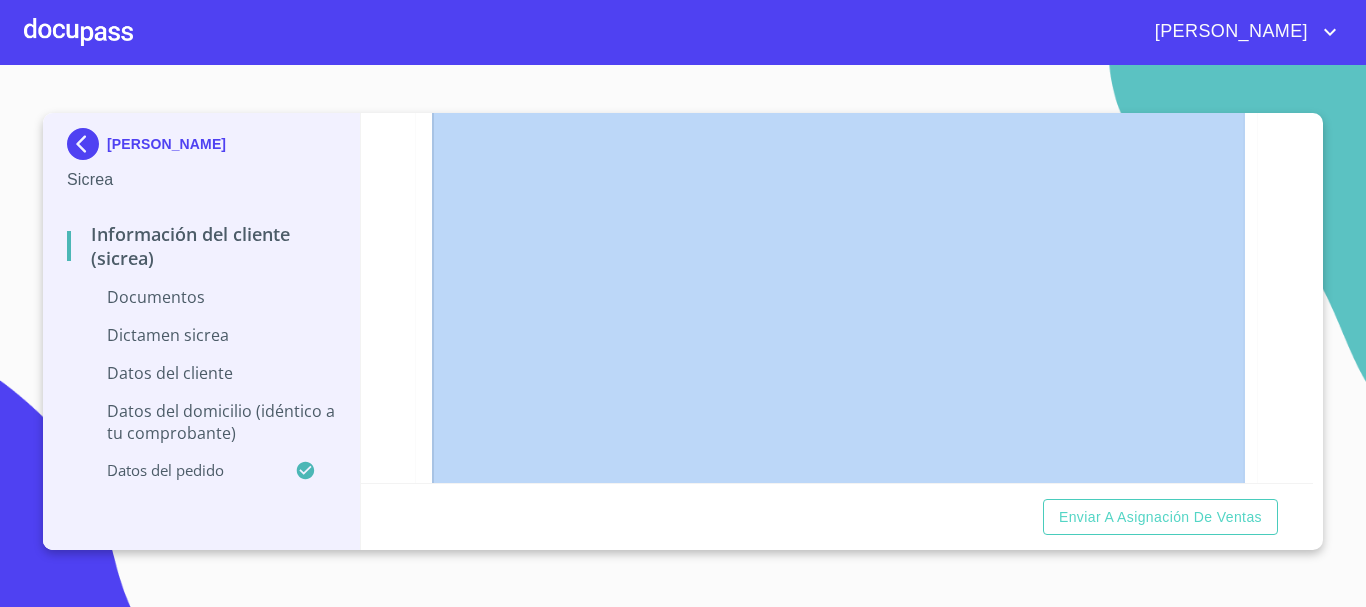 click on "Información del Cliente (Sicrea)   Documentos Documento de identificación.   * INE ​ Identificación Oficial * Identificación Oficial Identificación Oficial Identificación Oficial Comprobante de Domicilio * Arrastra o selecciona el (los) documento(s) para agregar [PERSON_NAME] de situación fiscal Arrastra o selecciona el (los) documento(s) para agregar CURP * Arrastra o selecciona el (los) documento(s) para agregar [PERSON_NAME] de situación fiscal Arrastra o selecciona el (los) documento(s) para agregar Dictamen Sicrea Dictamen Sicrea * Arrastra o selecciona el (los) documento(s) para agregar Datos del cliente Apellido [PERSON_NAME]   * [PERSON_NAME] ​ Apellido Materno   * [PERSON_NAME] ​ Primer nombre   * [PERSON_NAME] ​ [PERSON_NAME] Nombre ​ Fecha de nacimiento * ​ RFC   * ​ CURP   * ​ ID de Identificación ​ Nacionalidad   * ​ ​ País de nacimiento   * ​ Sexo   * ​ ​ MXN Celular   * [PHONE_NUMBER] ​ Datos del domicilio (idéntico a tu comprobante) Domicilio completo (Calle, Av. o Vía) *" at bounding box center (837, 298) 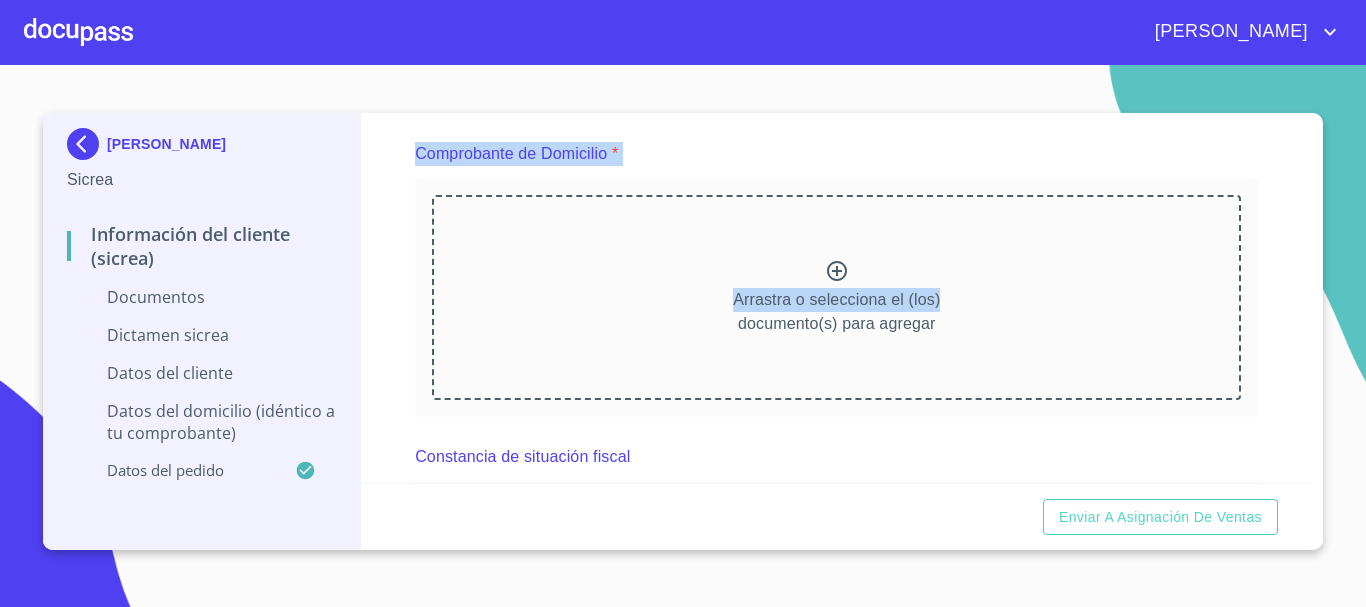 scroll, scrollTop: 1024, scrollLeft: 0, axis: vertical 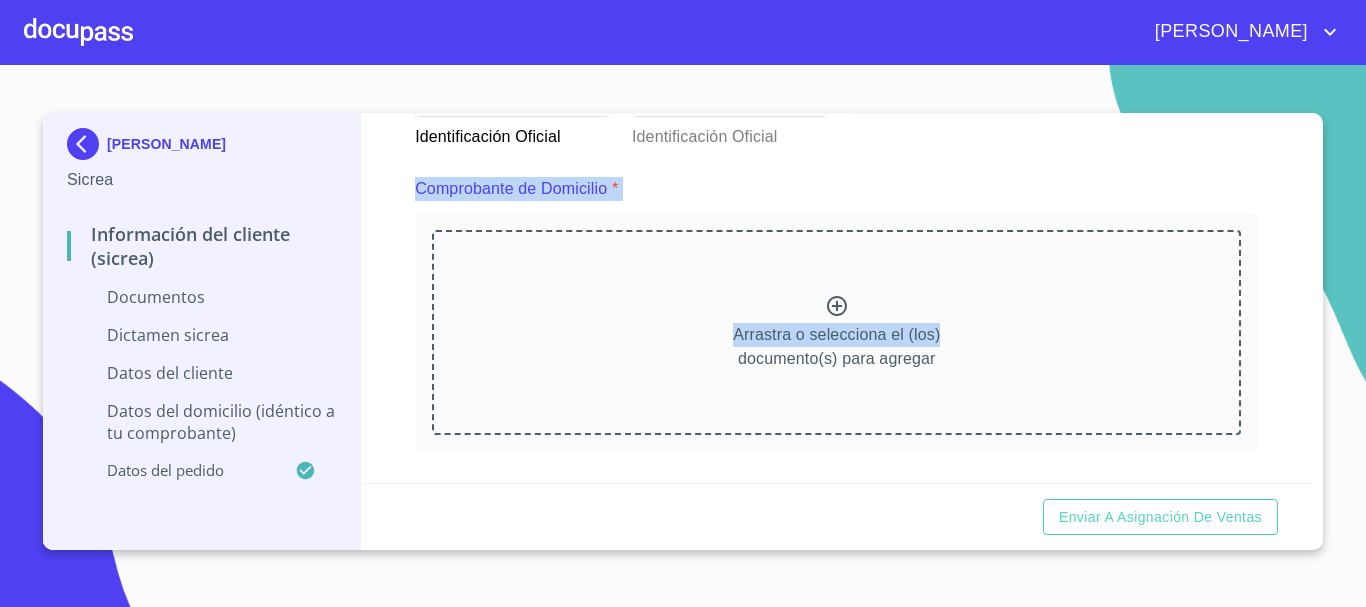 click 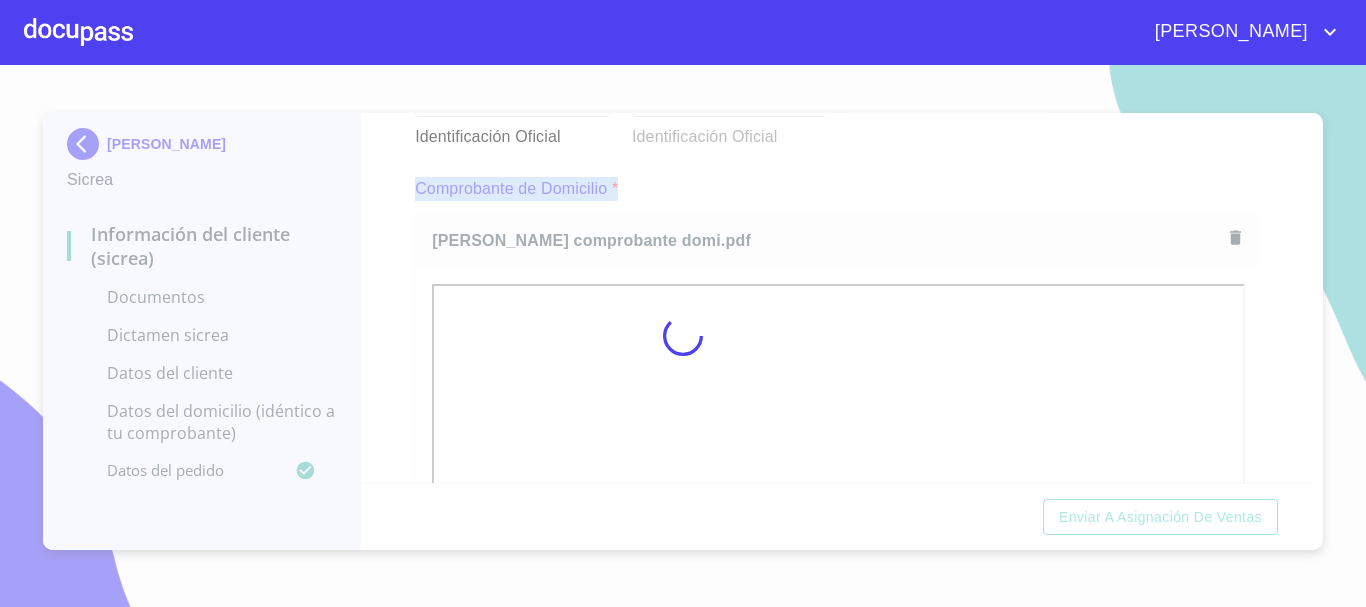 scroll, scrollTop: 1072, scrollLeft: 0, axis: vertical 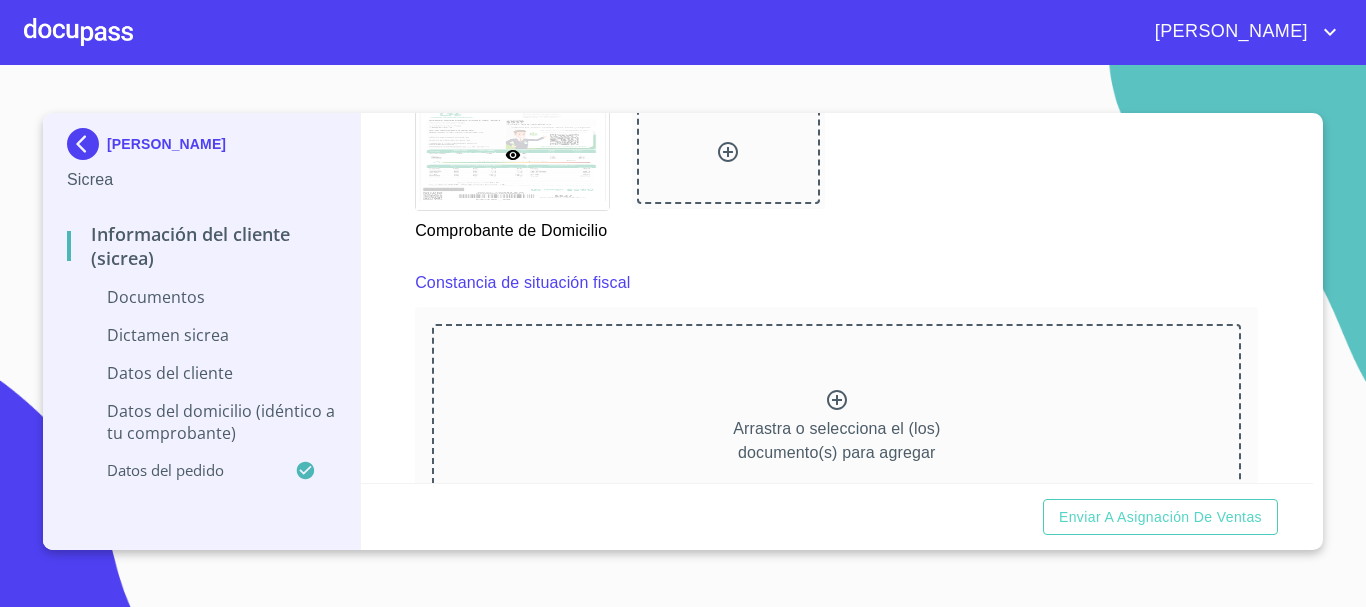 click 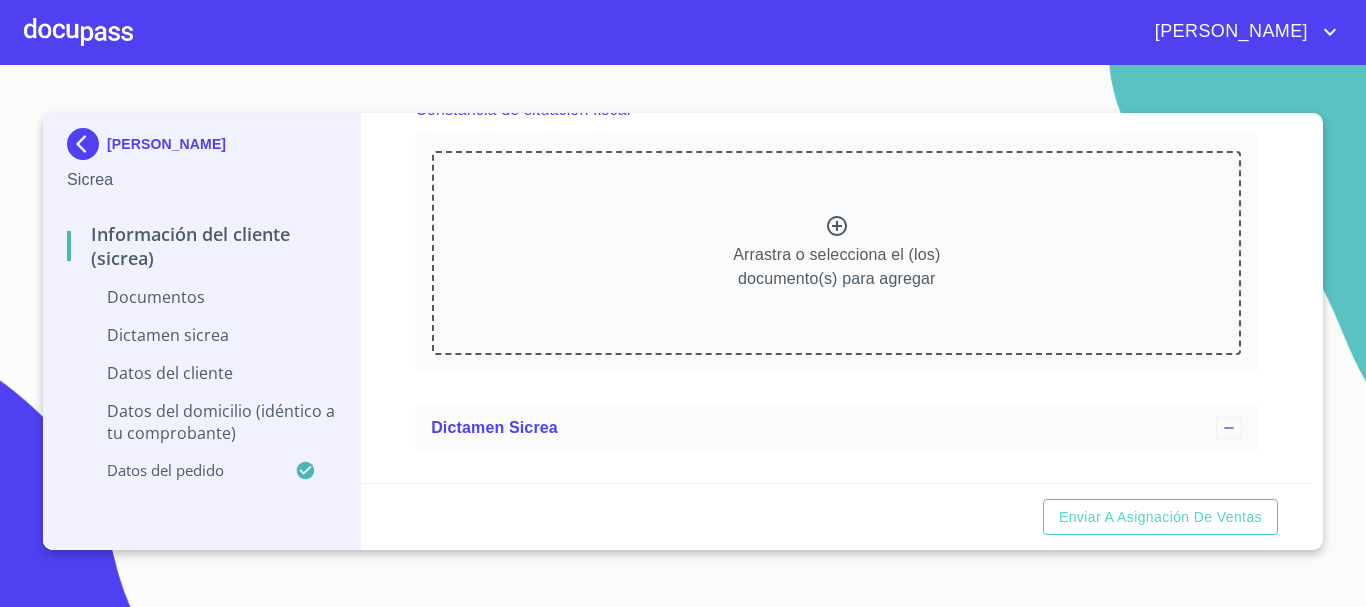 scroll, scrollTop: 2677, scrollLeft: 0, axis: vertical 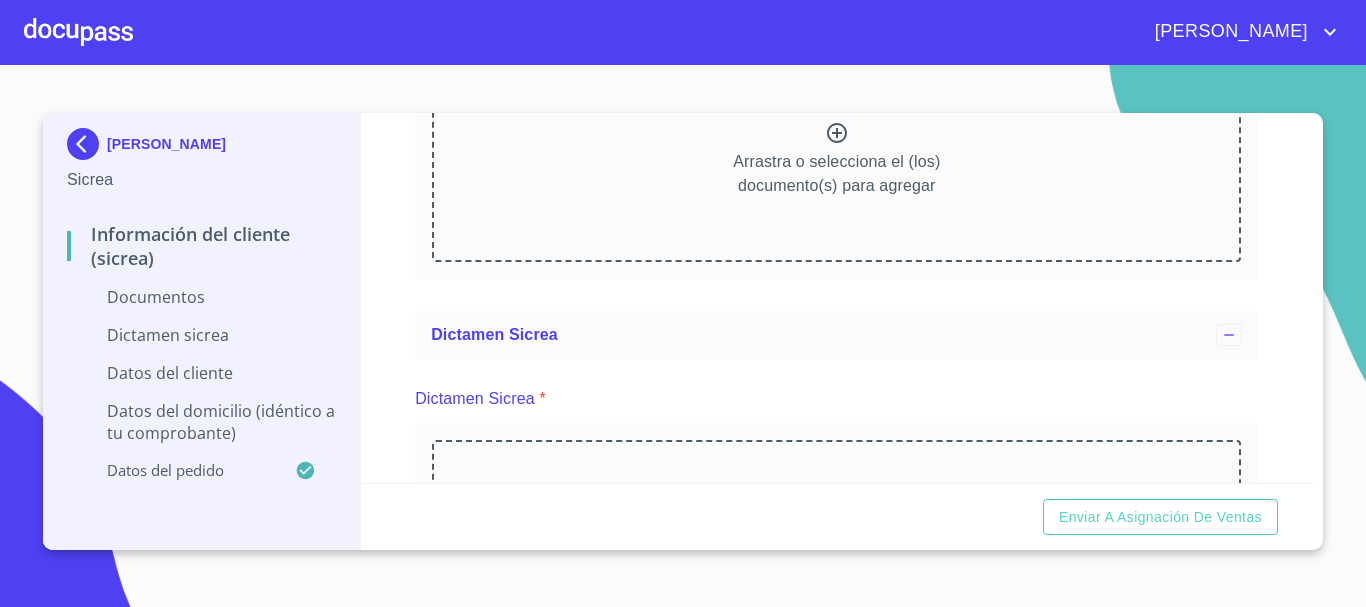 click 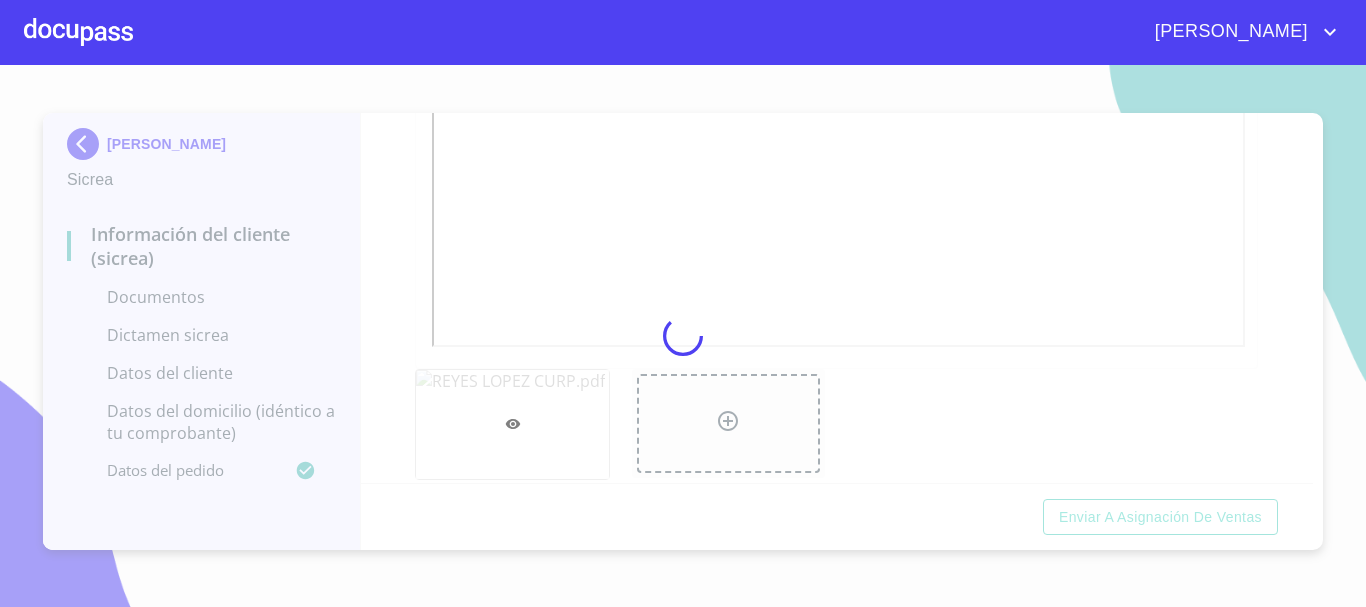 scroll, scrollTop: 2787, scrollLeft: 0, axis: vertical 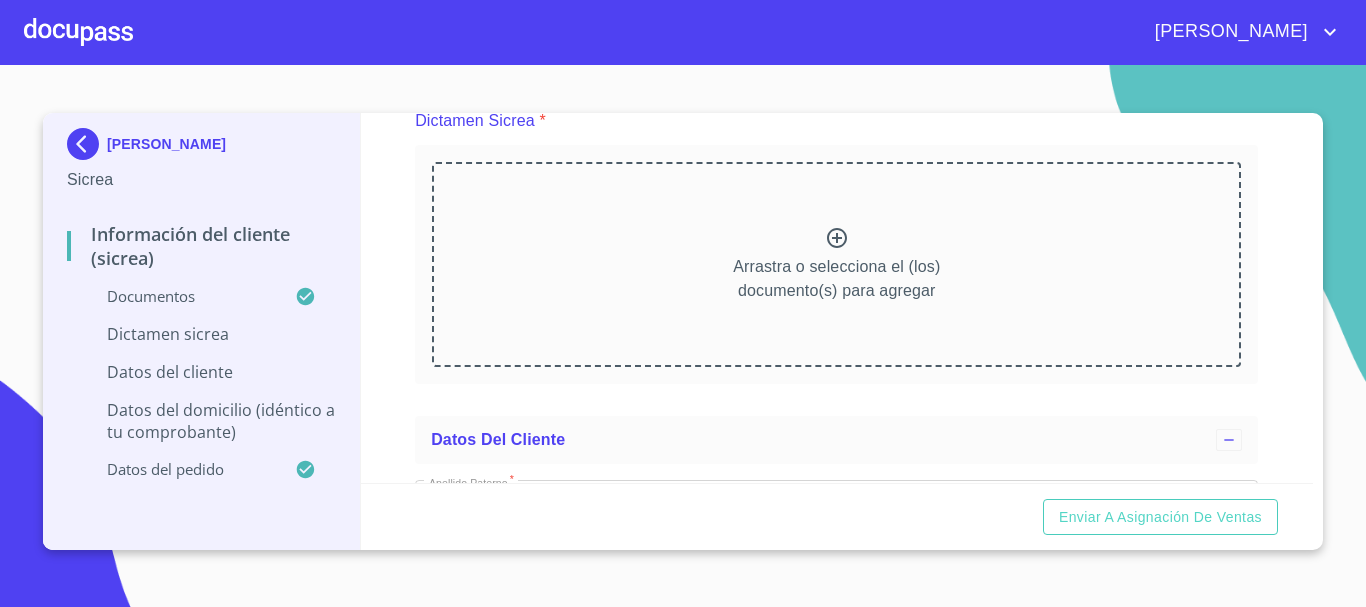 click 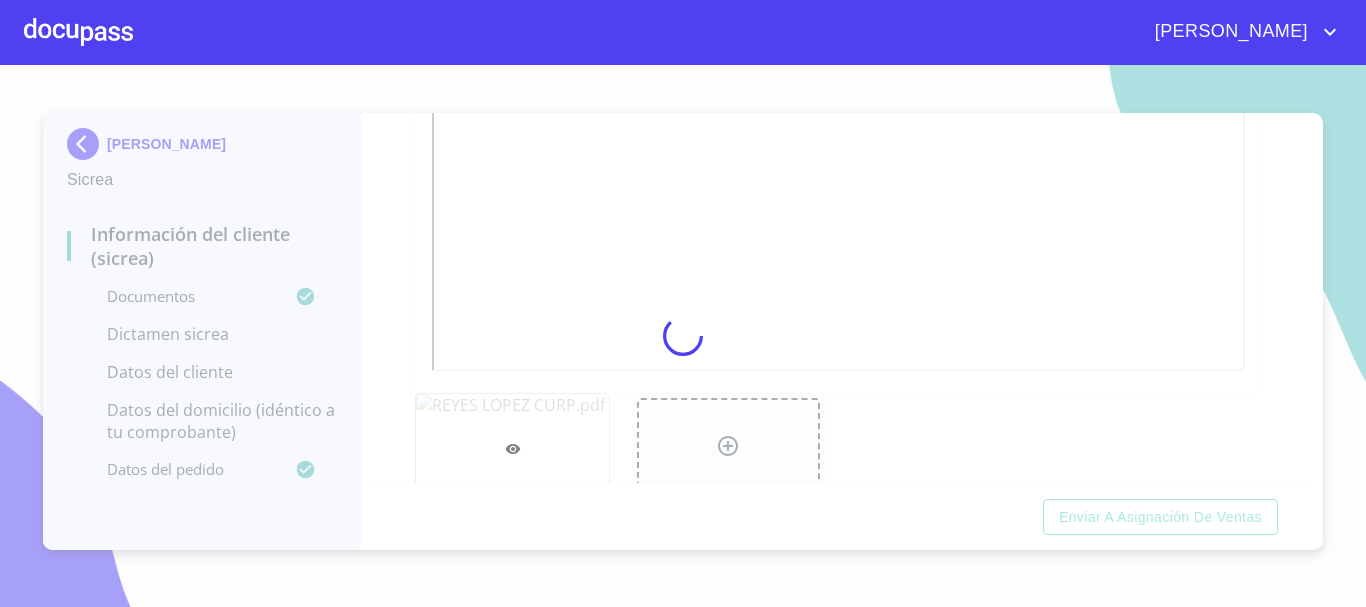 scroll, scrollTop: 3624, scrollLeft: 0, axis: vertical 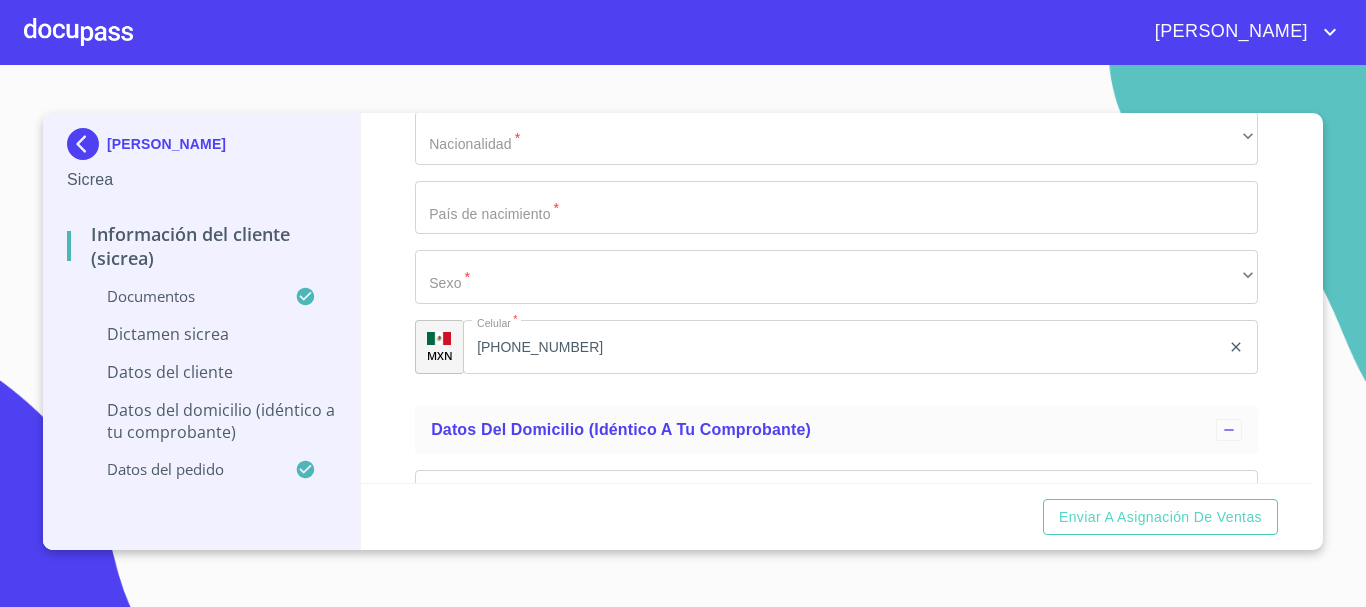 click 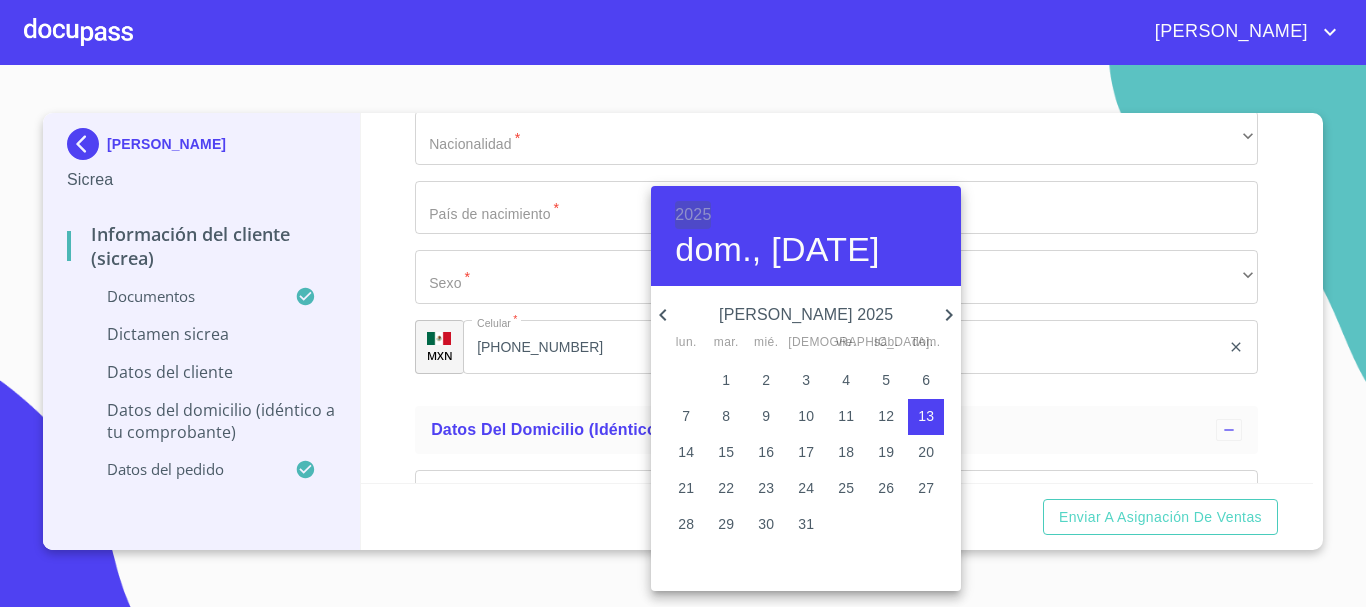click on "2025" at bounding box center (693, 215) 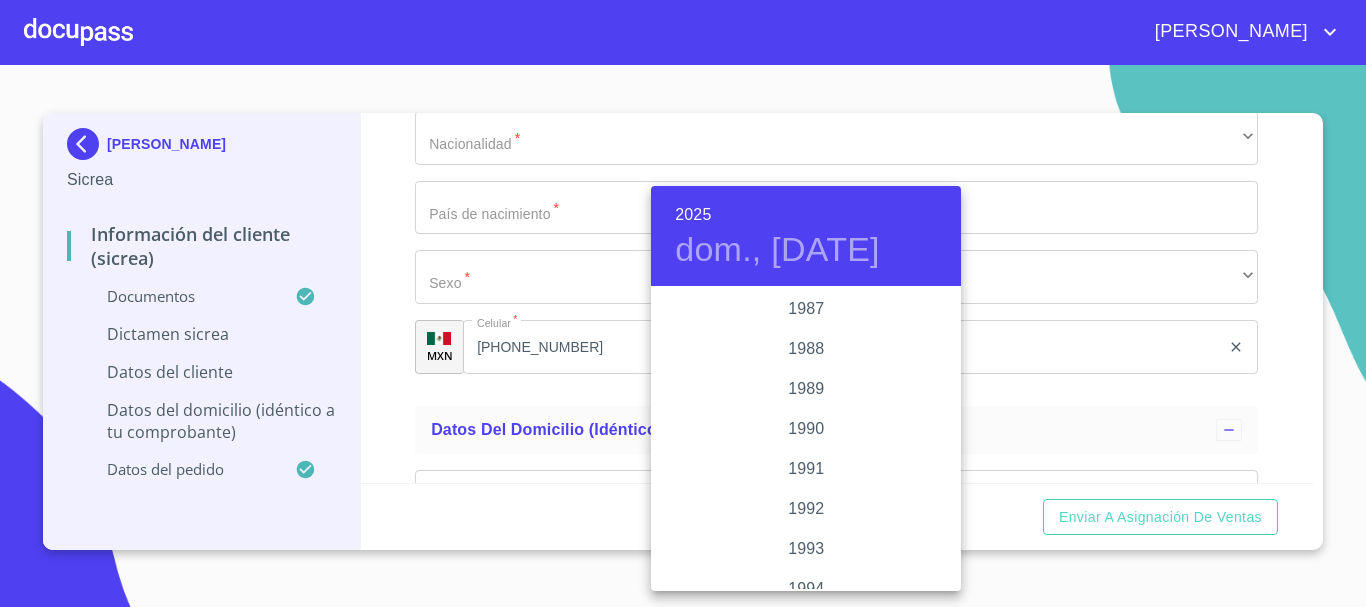 scroll, scrollTop: 2580, scrollLeft: 0, axis: vertical 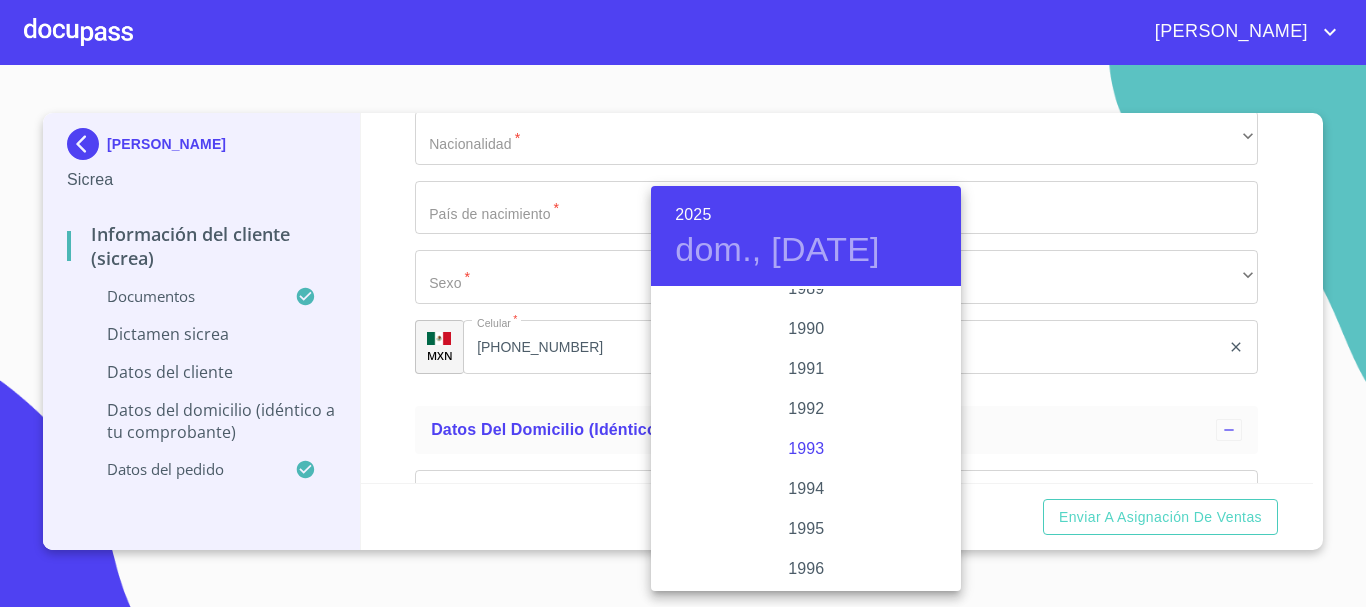 click on "1993" at bounding box center (806, 449) 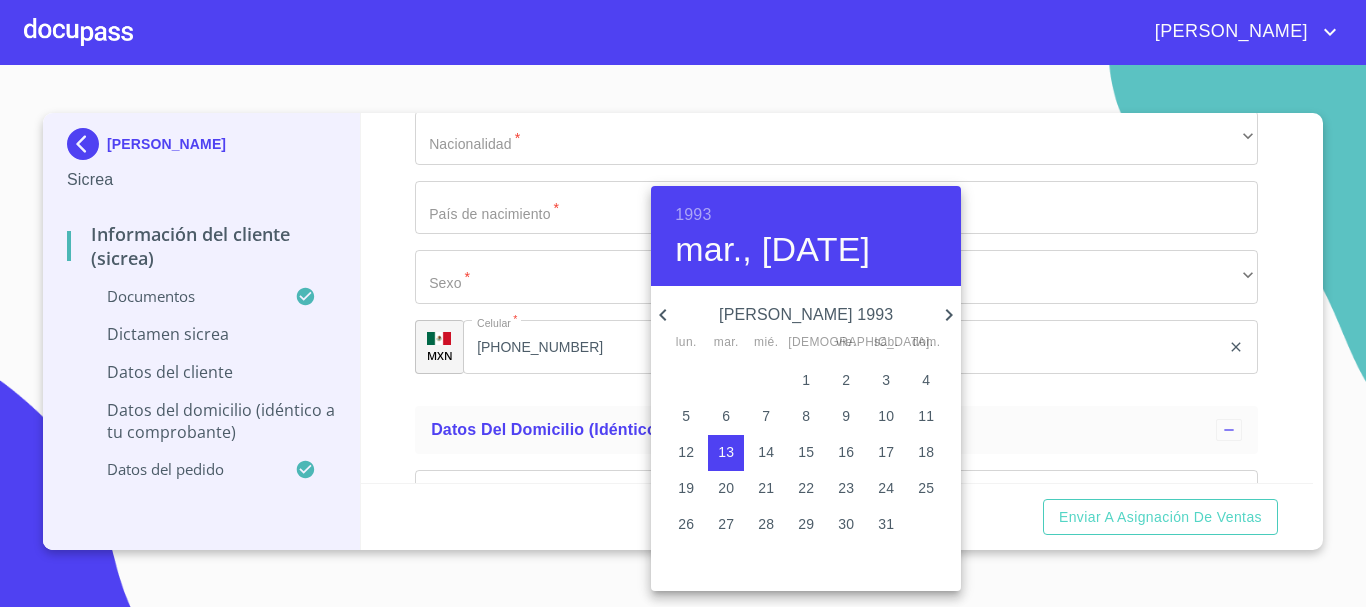 click 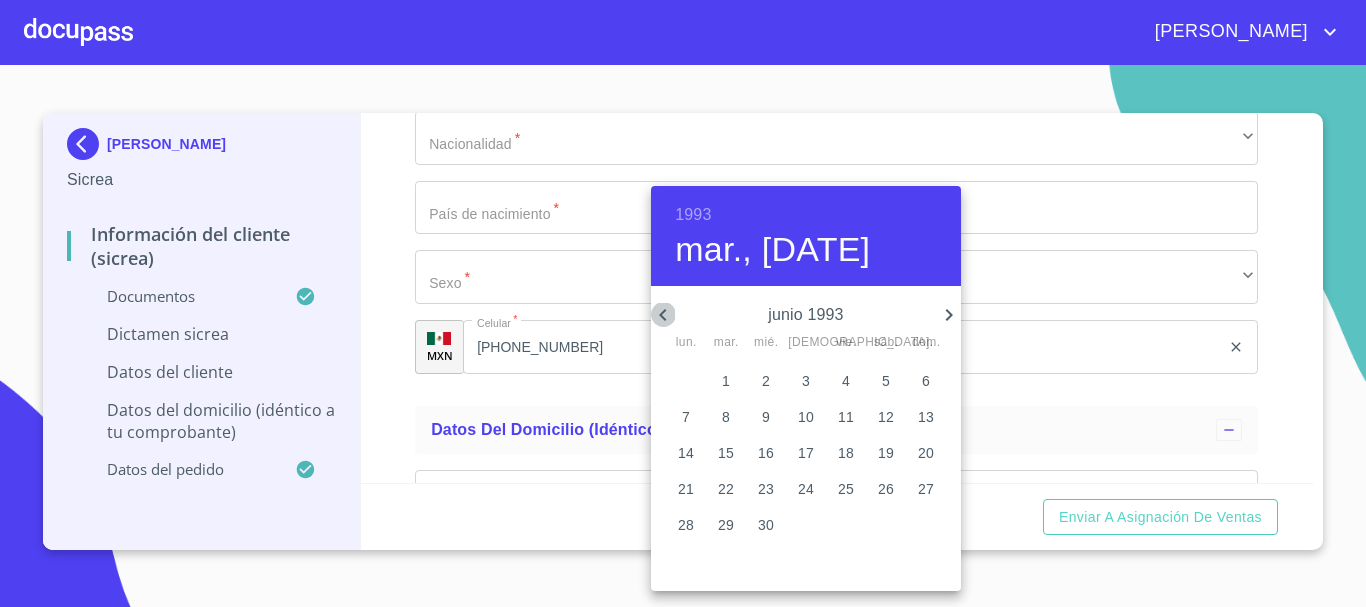 click 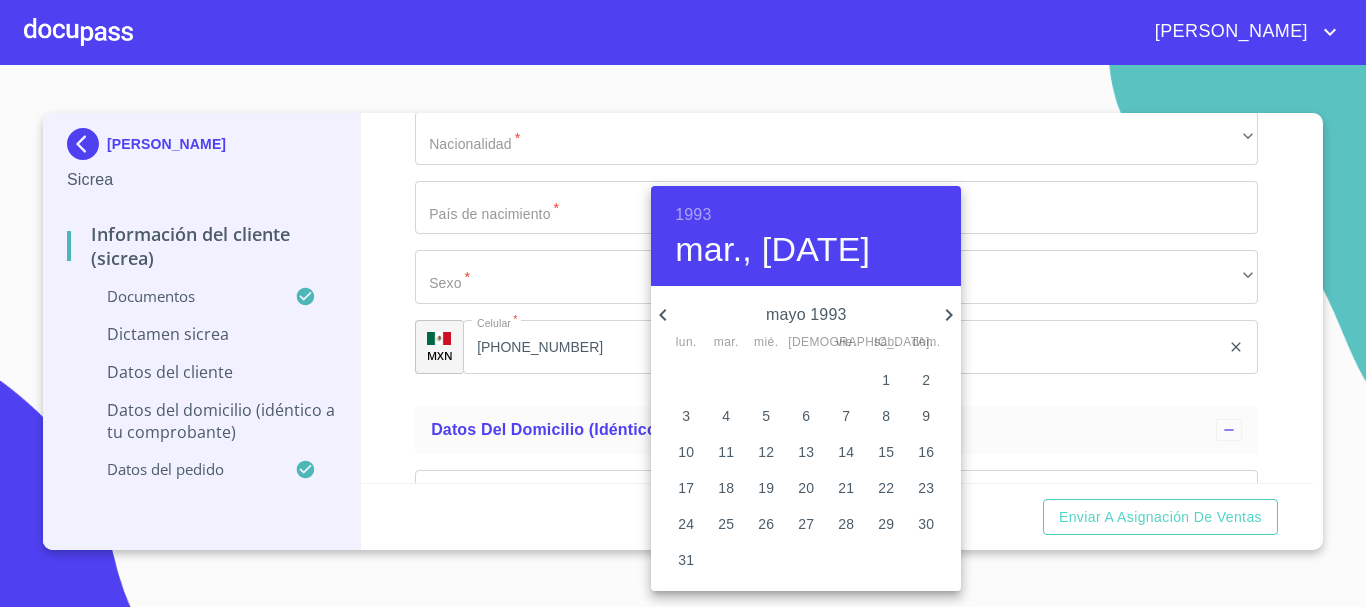 click on "30" at bounding box center [926, 524] 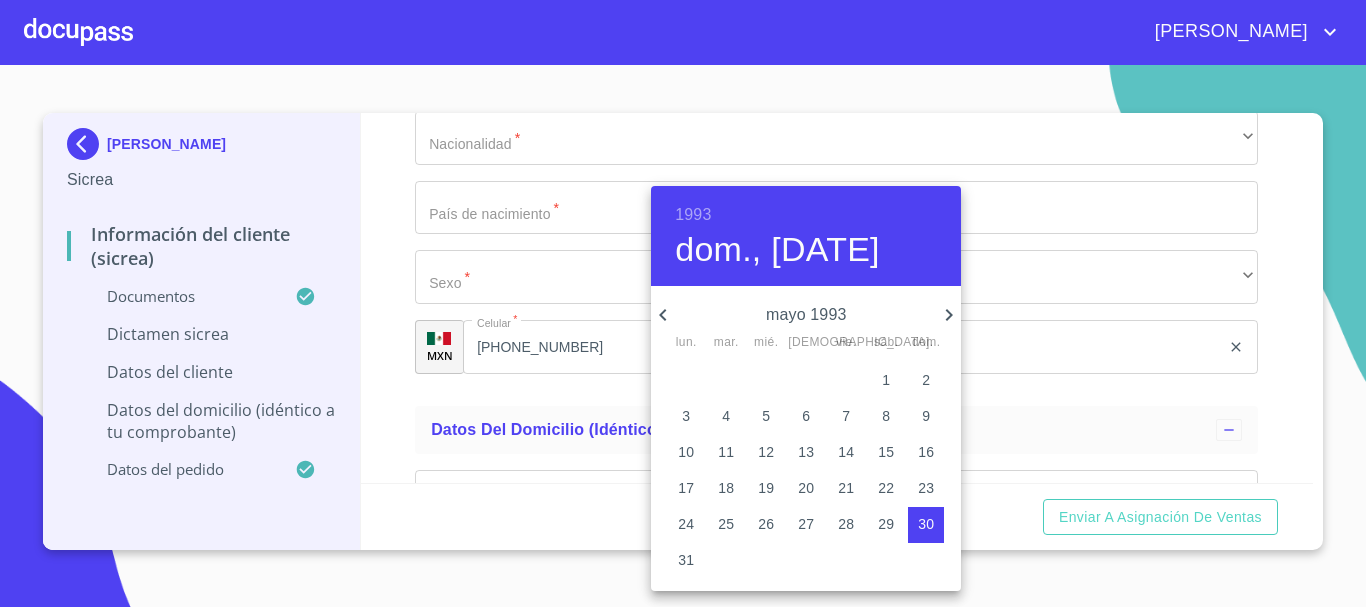 click at bounding box center [683, 303] 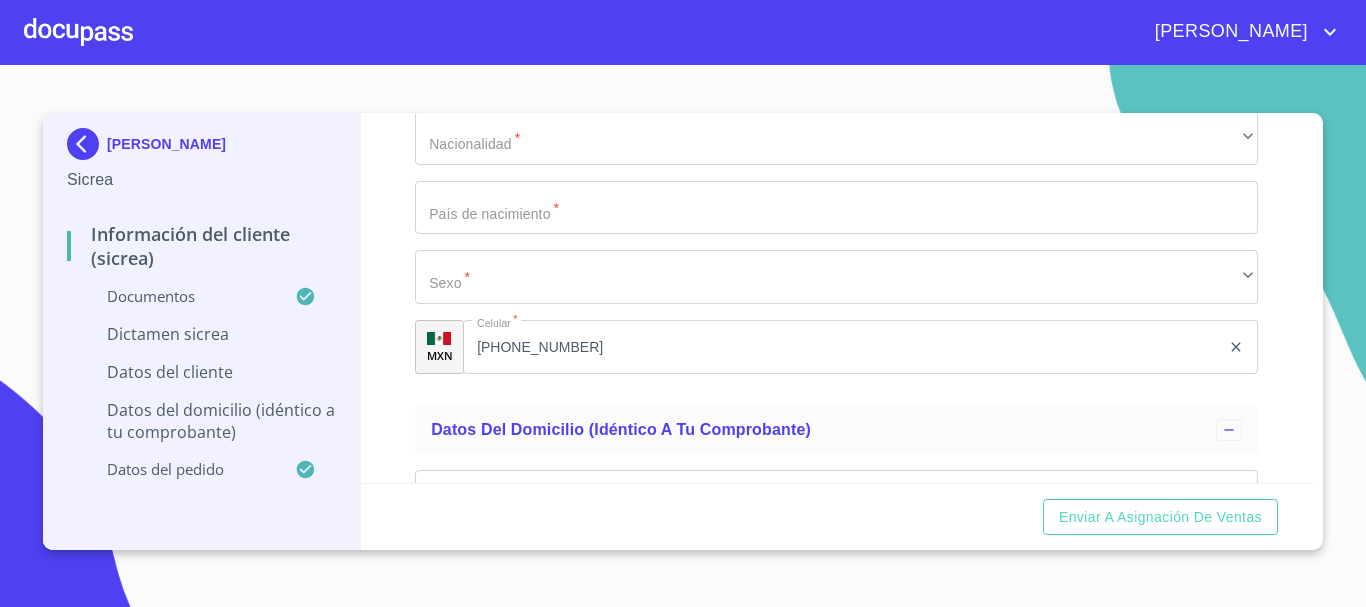 click on "Documento de identificación.   *" at bounding box center (836, -71) 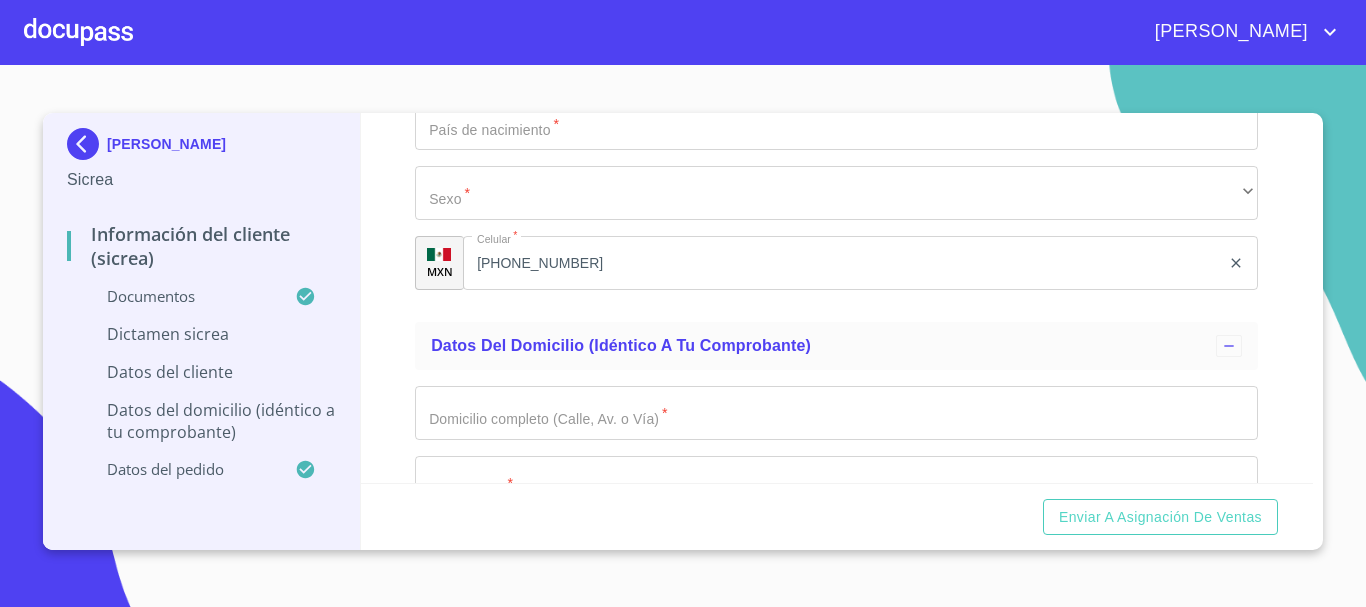 scroll, scrollTop: 5275, scrollLeft: 0, axis: vertical 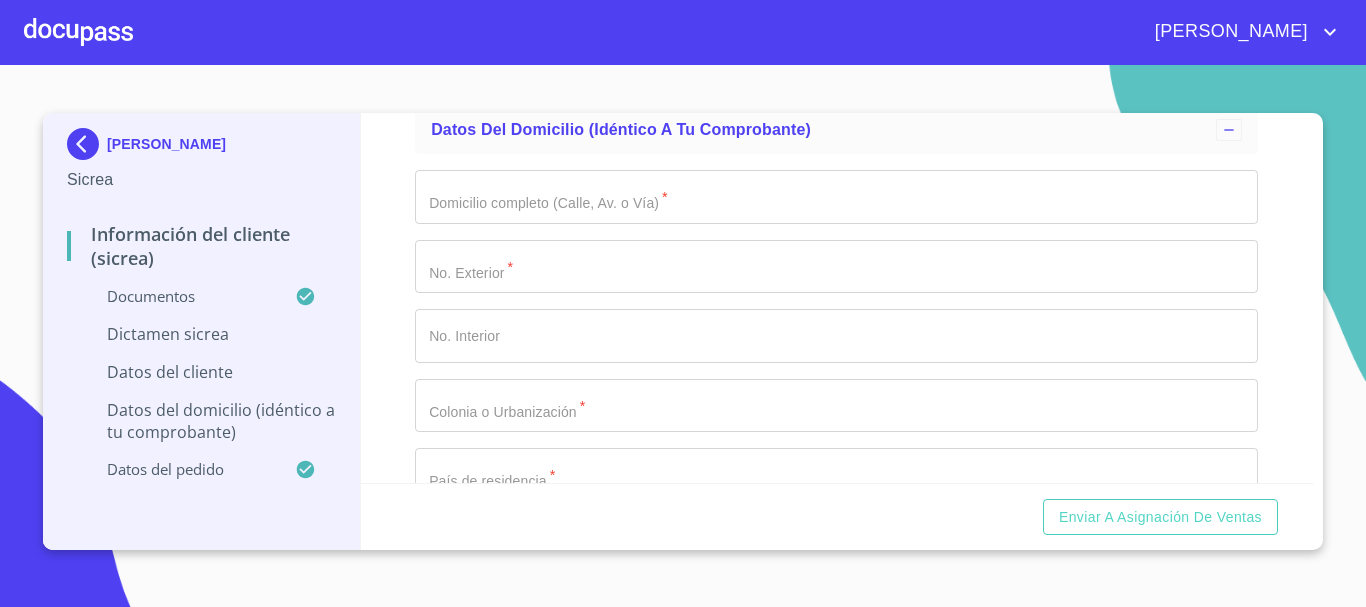 type on "LOOR930530A44" 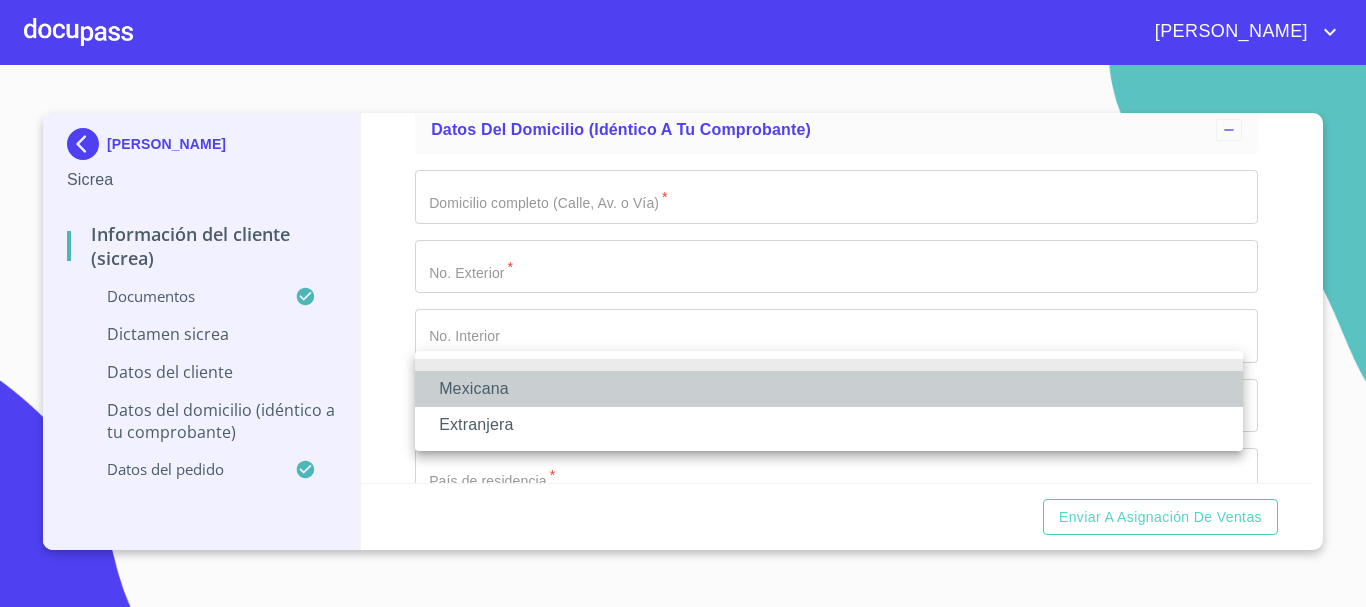 click on "Mexicana" at bounding box center [829, 389] 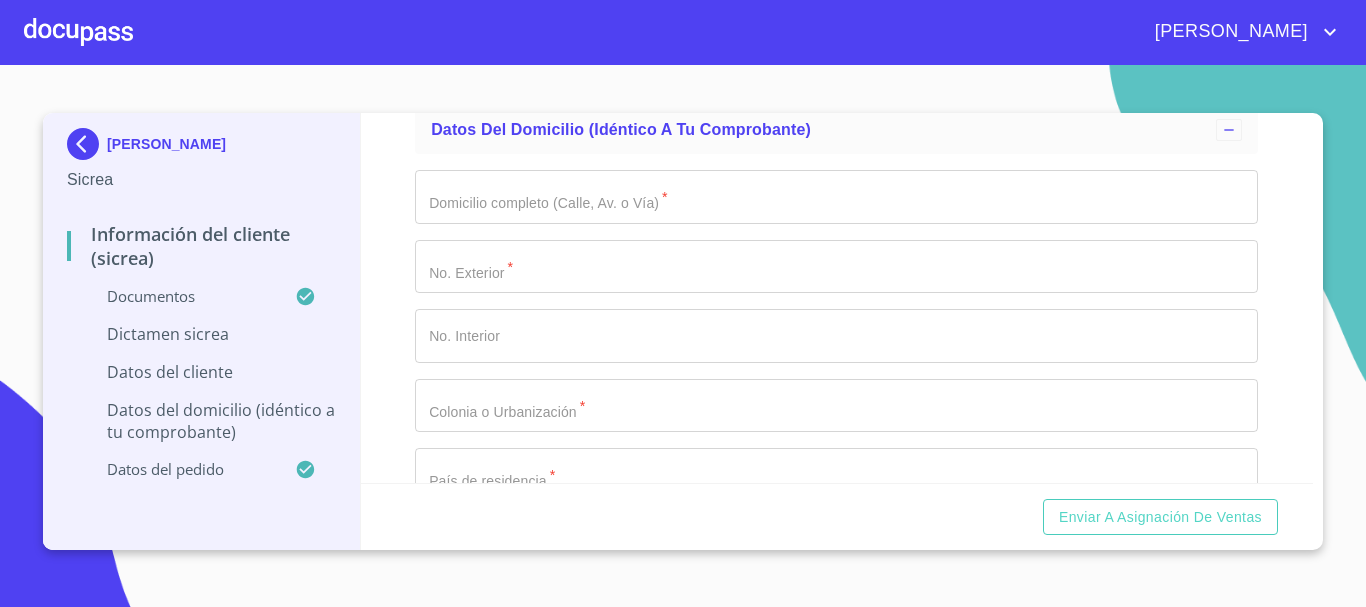 click on "Documento de identificación.   *" at bounding box center (836, -92) 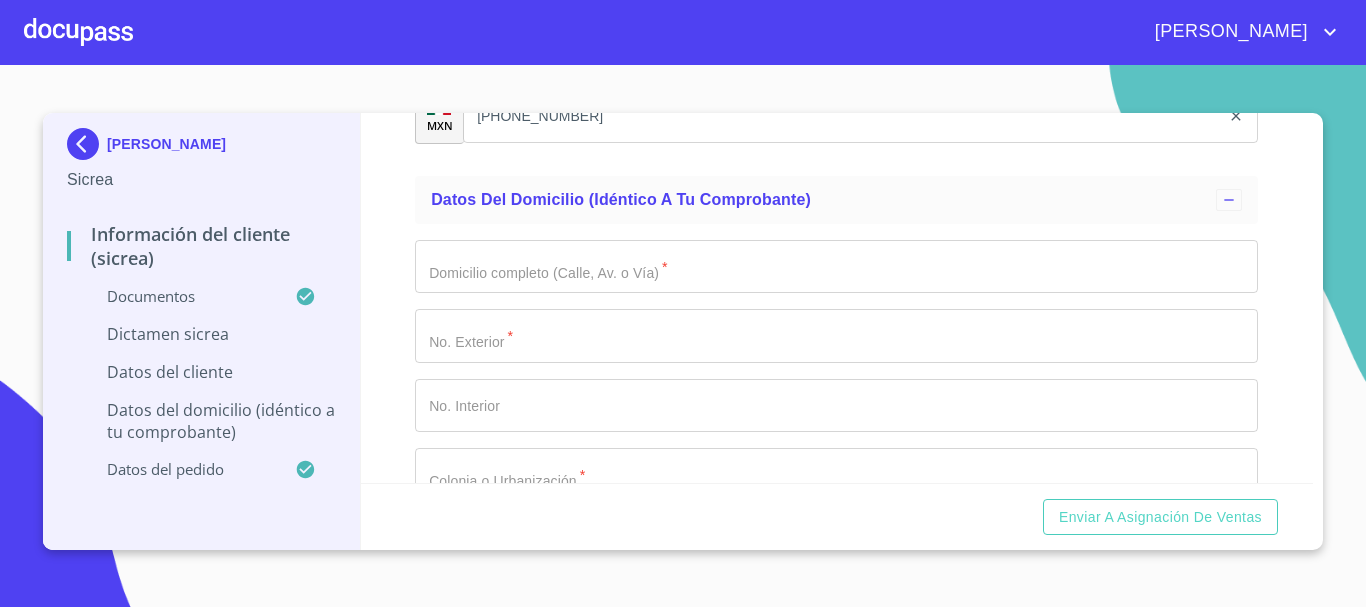 type on "[GEOGRAPHIC_DATA]" 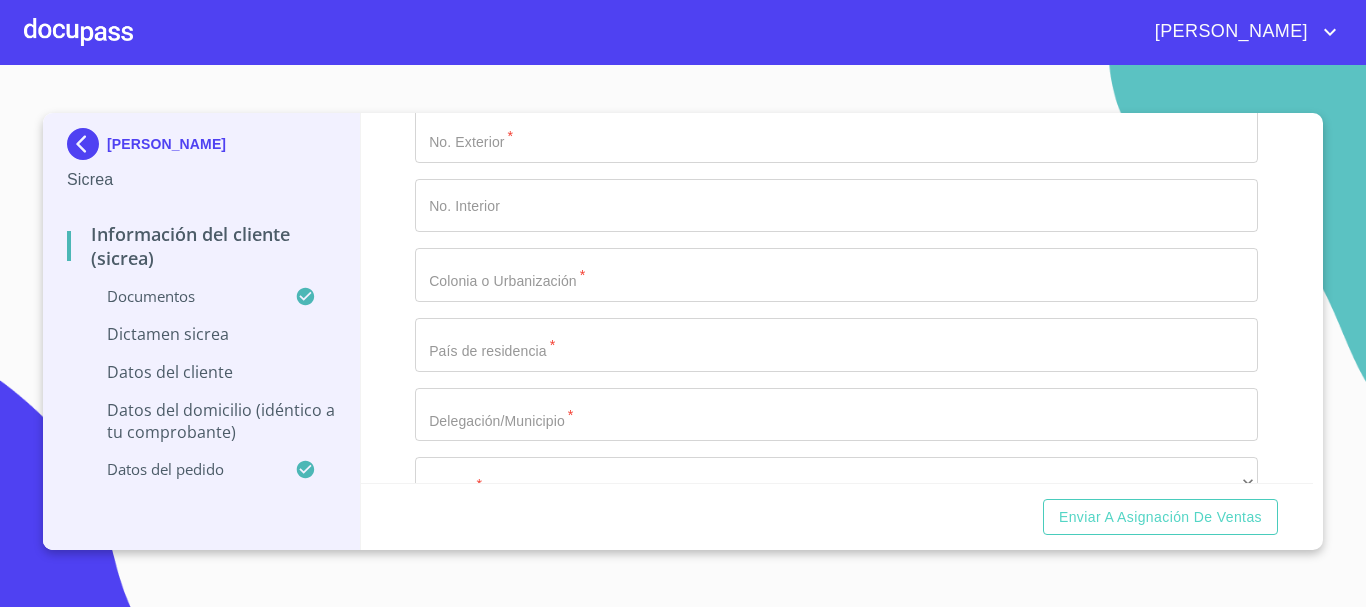 click on "60 meses" at bounding box center [836, -223] 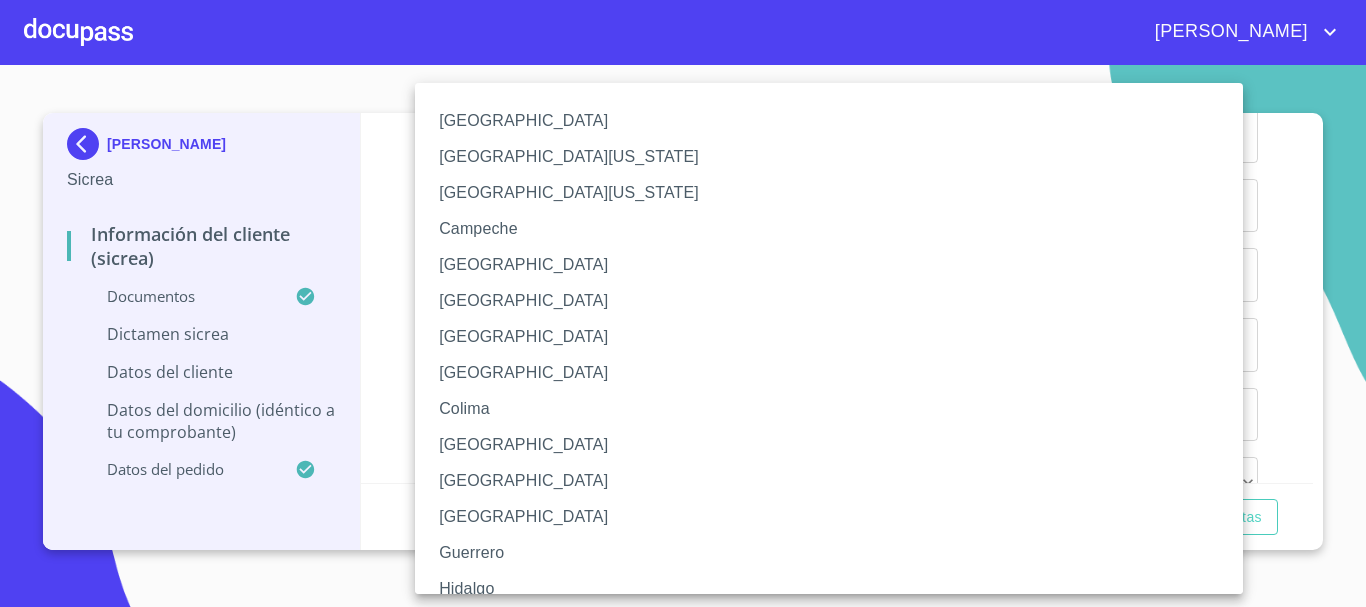 click on "Chiapas" at bounding box center [836, 265] 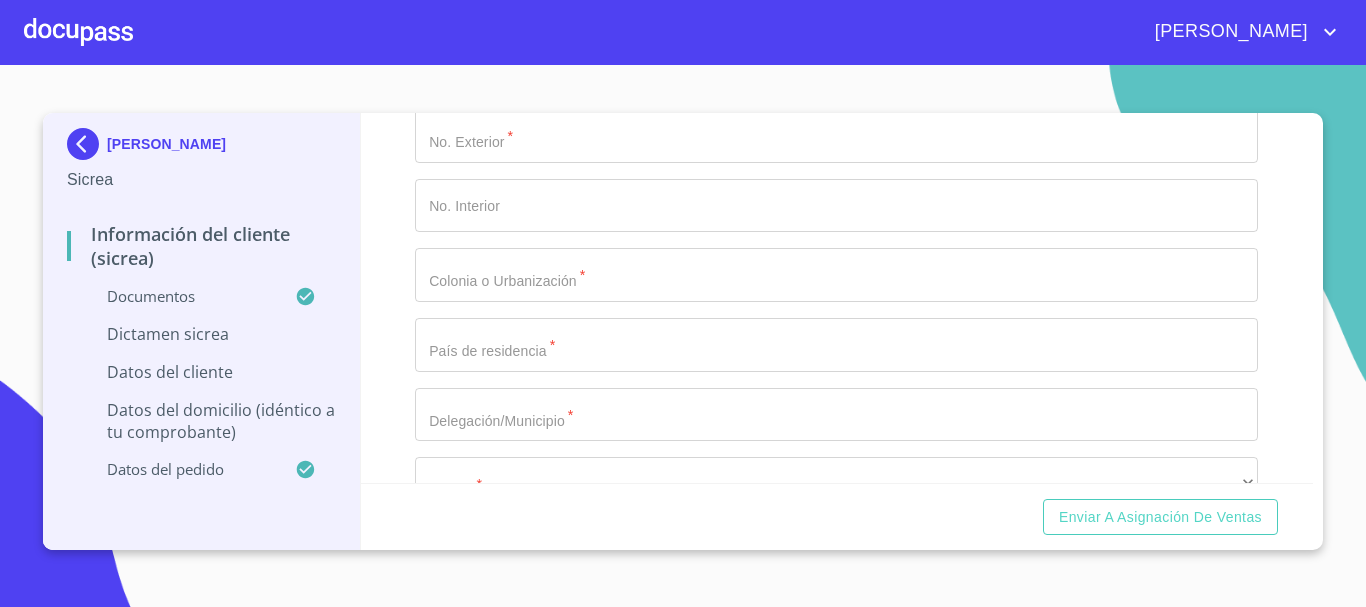 click on "​" at bounding box center (836, -153) 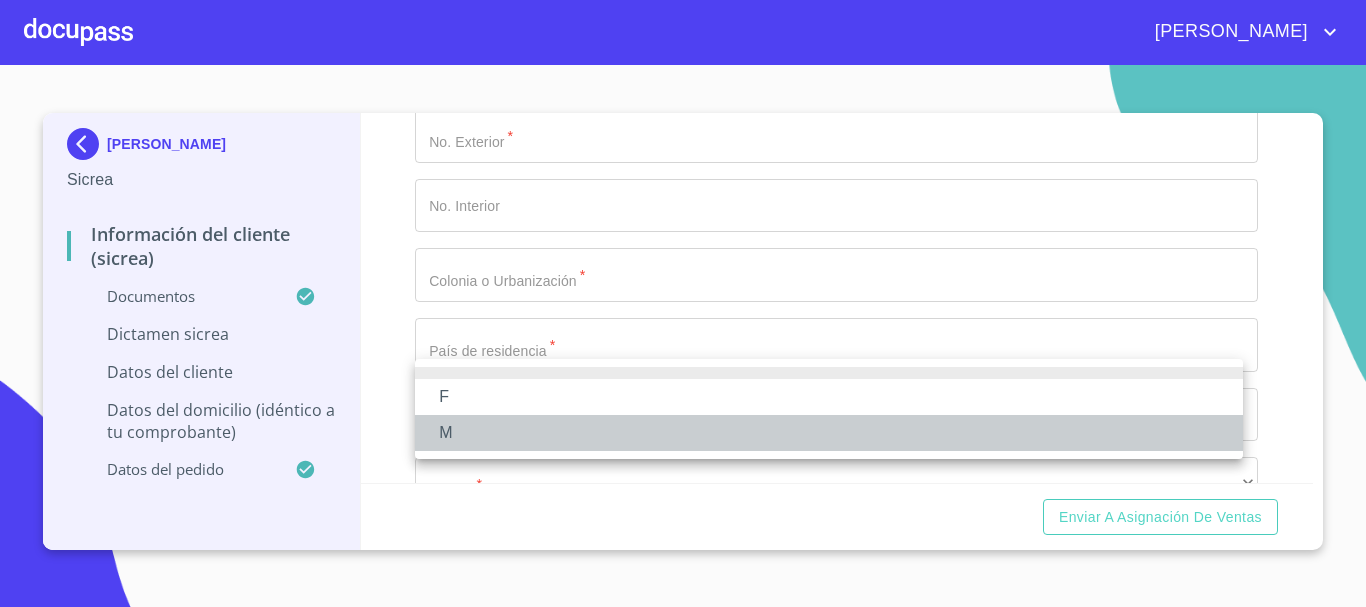 click on "M" at bounding box center (829, 433) 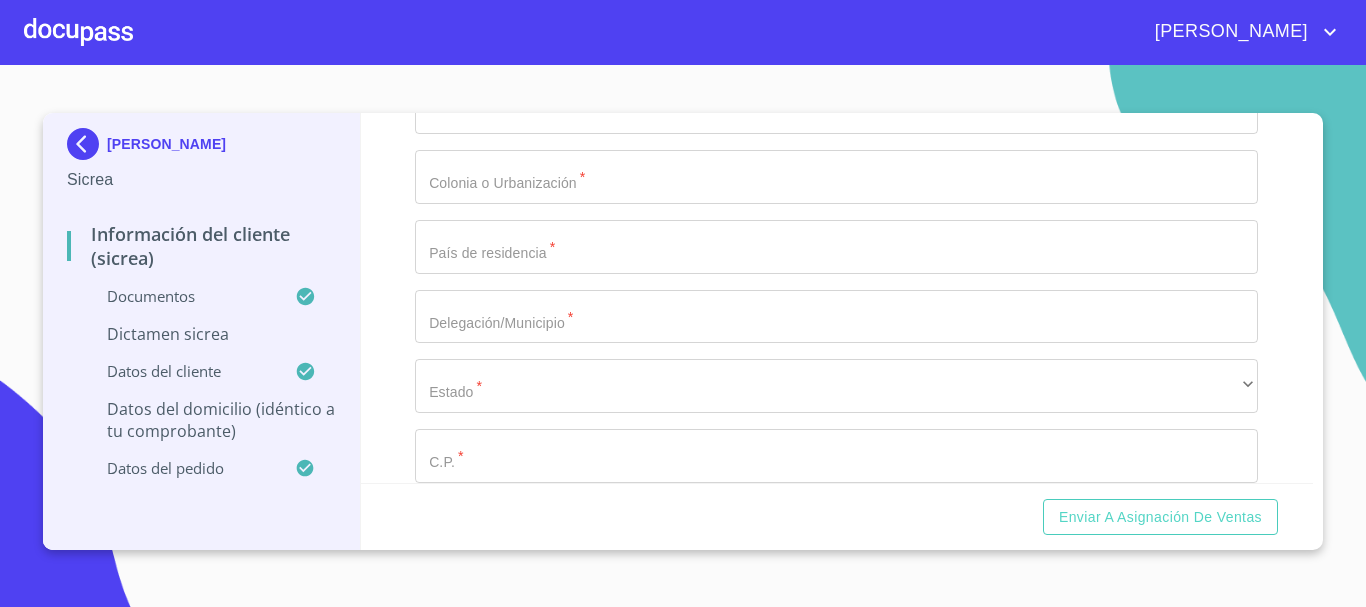 scroll, scrollTop: 5675, scrollLeft: 0, axis: vertical 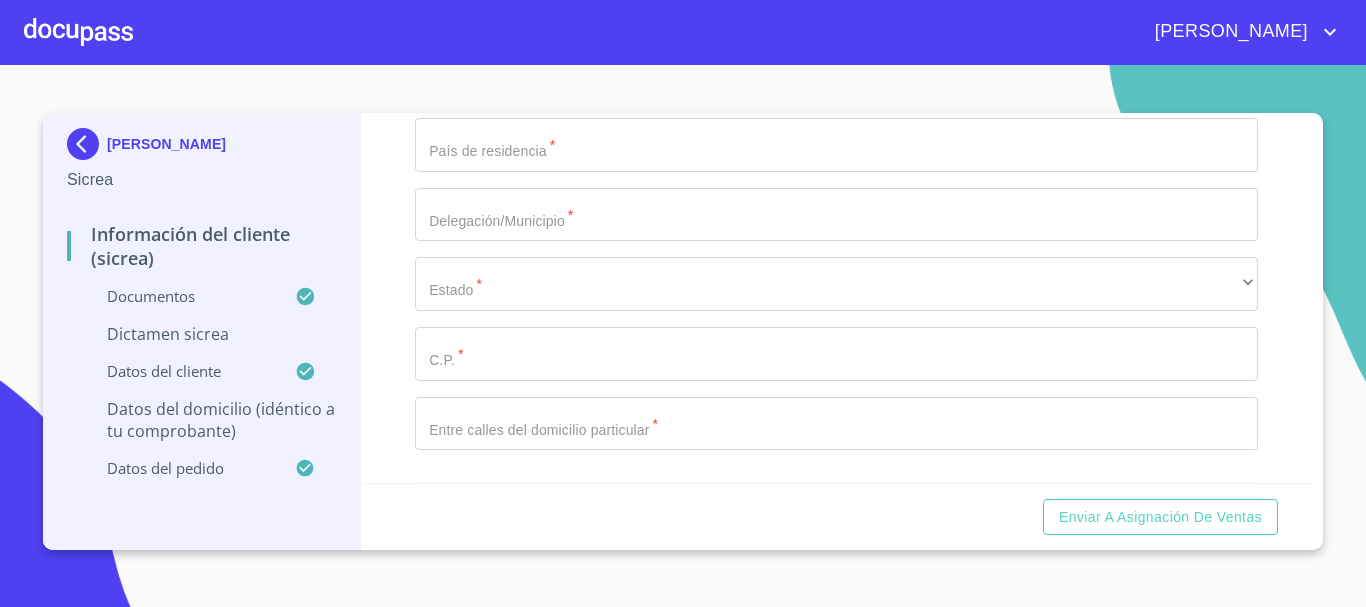 click on "Documento de identificación.   *" at bounding box center [813, -1119] 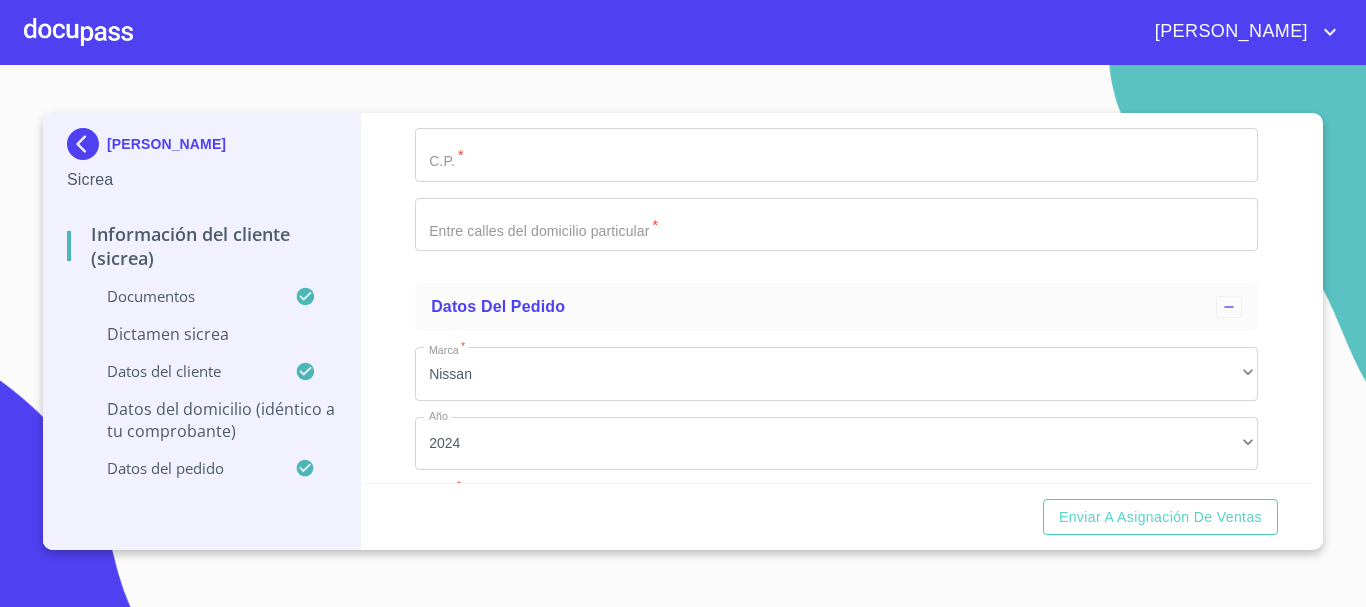 scroll, scrollTop: 5875, scrollLeft: 0, axis: vertical 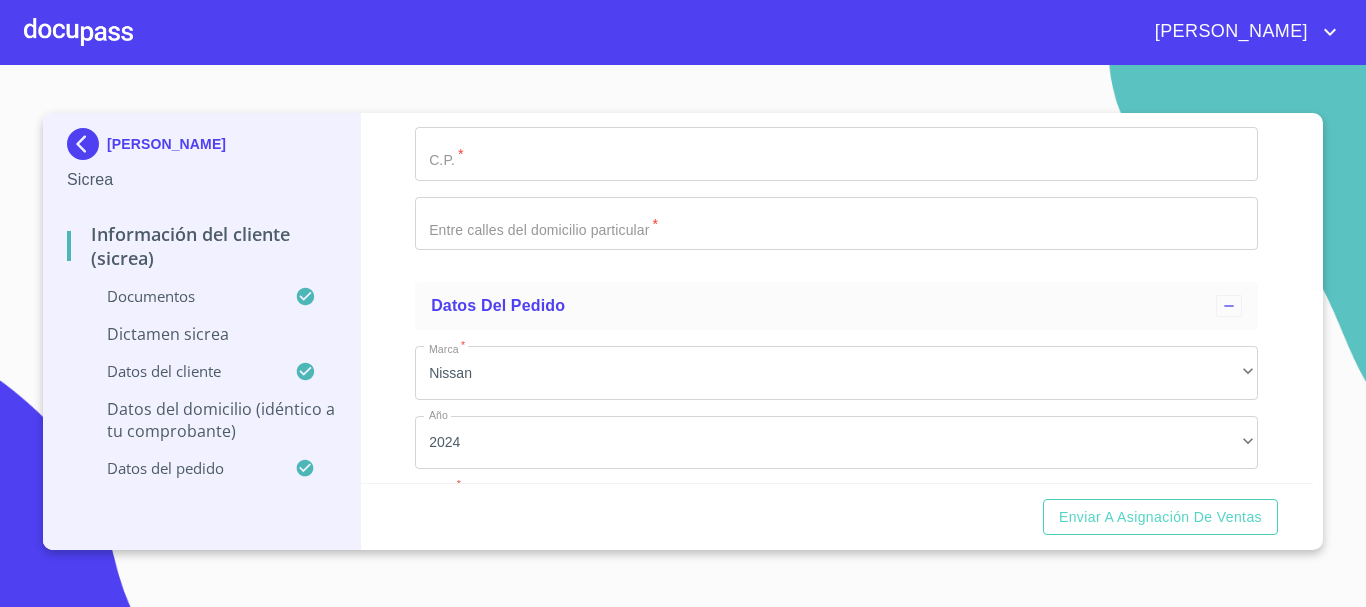 type on "131" 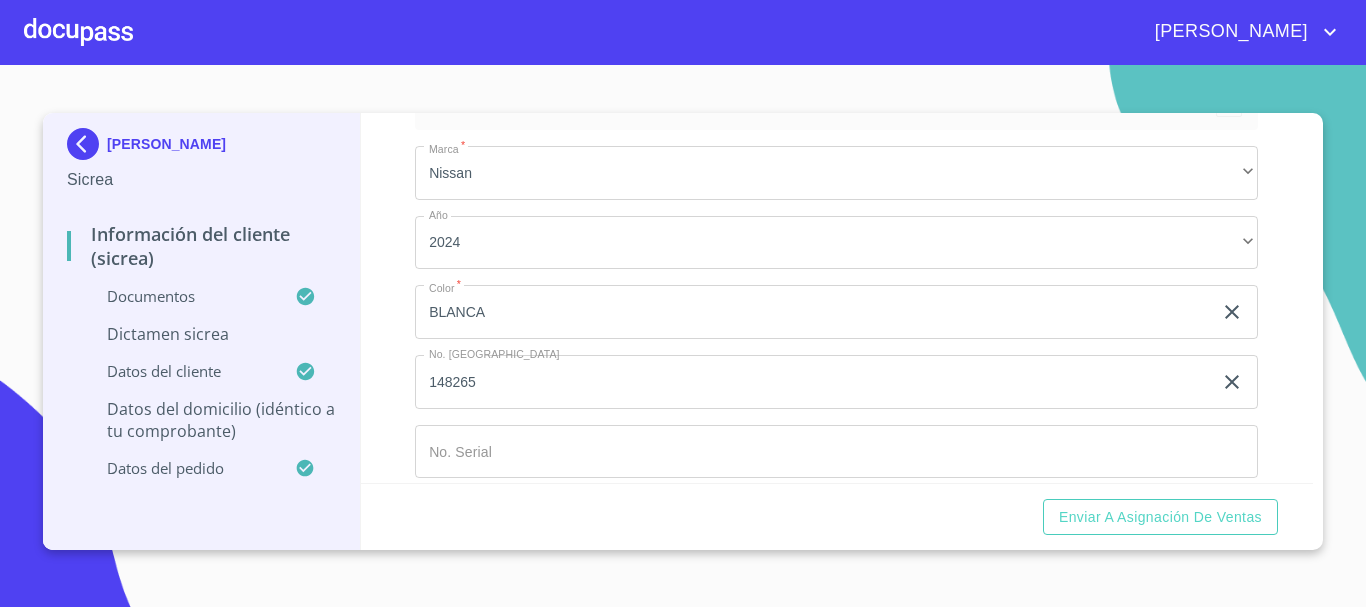 type on "B" 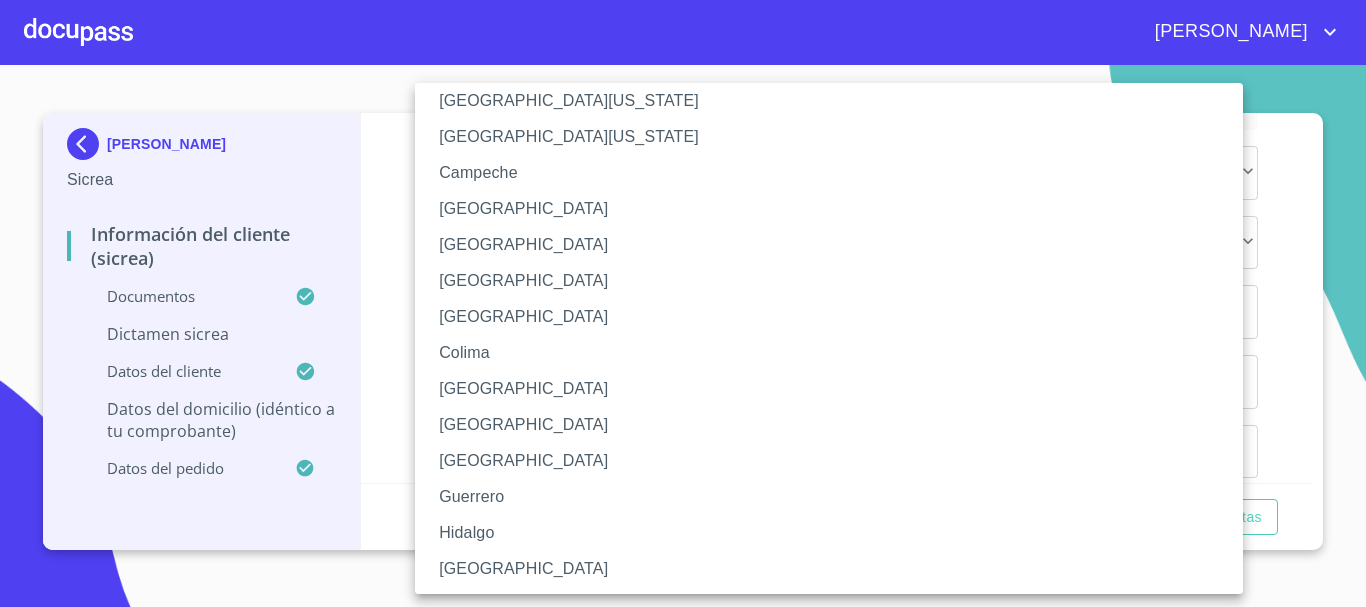 scroll, scrollTop: 100, scrollLeft: 0, axis: vertical 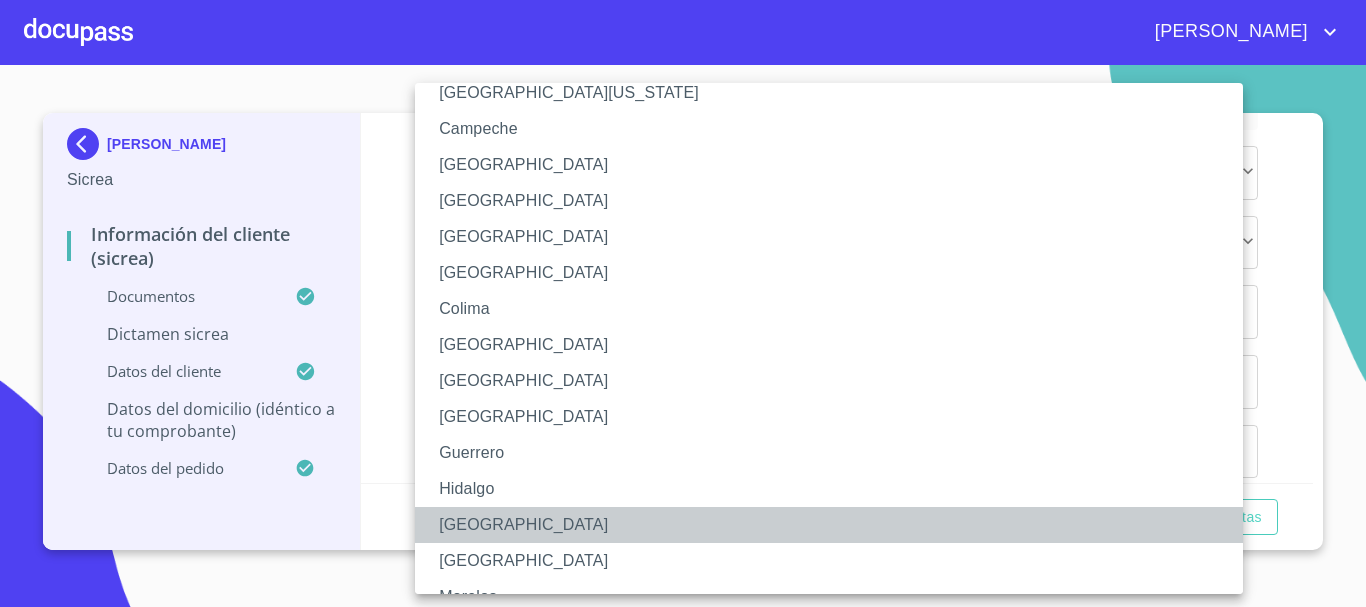 click on "[GEOGRAPHIC_DATA]" at bounding box center (836, 525) 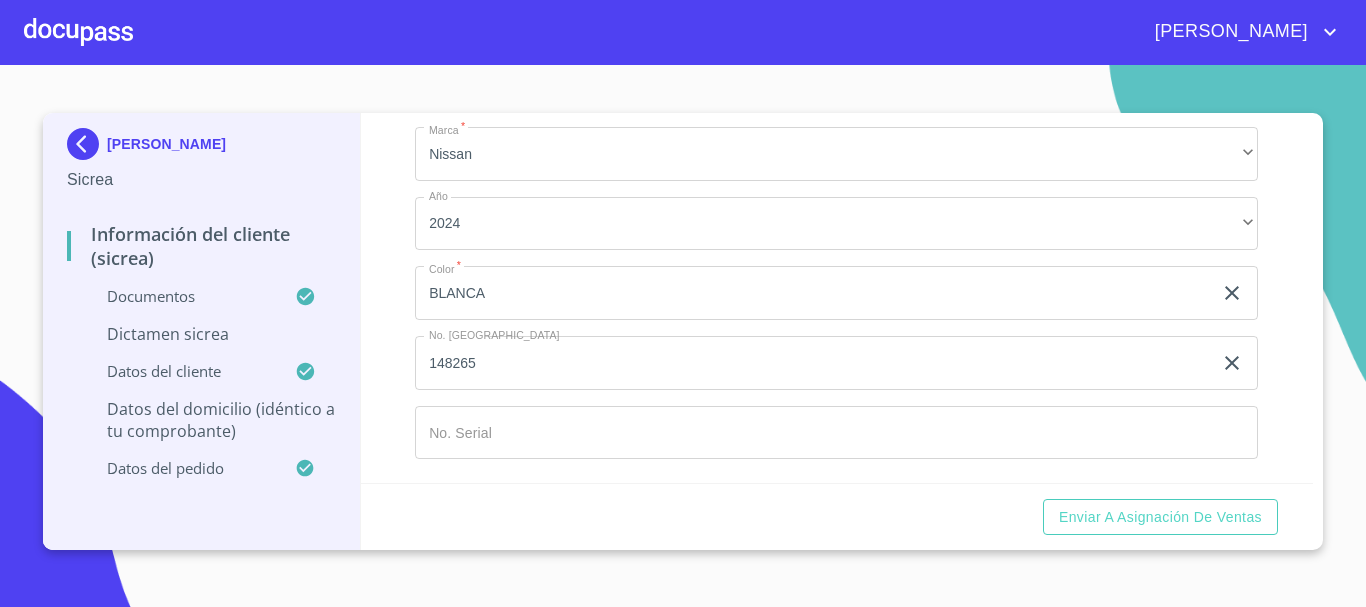 scroll, scrollTop: 6375, scrollLeft: 0, axis: vertical 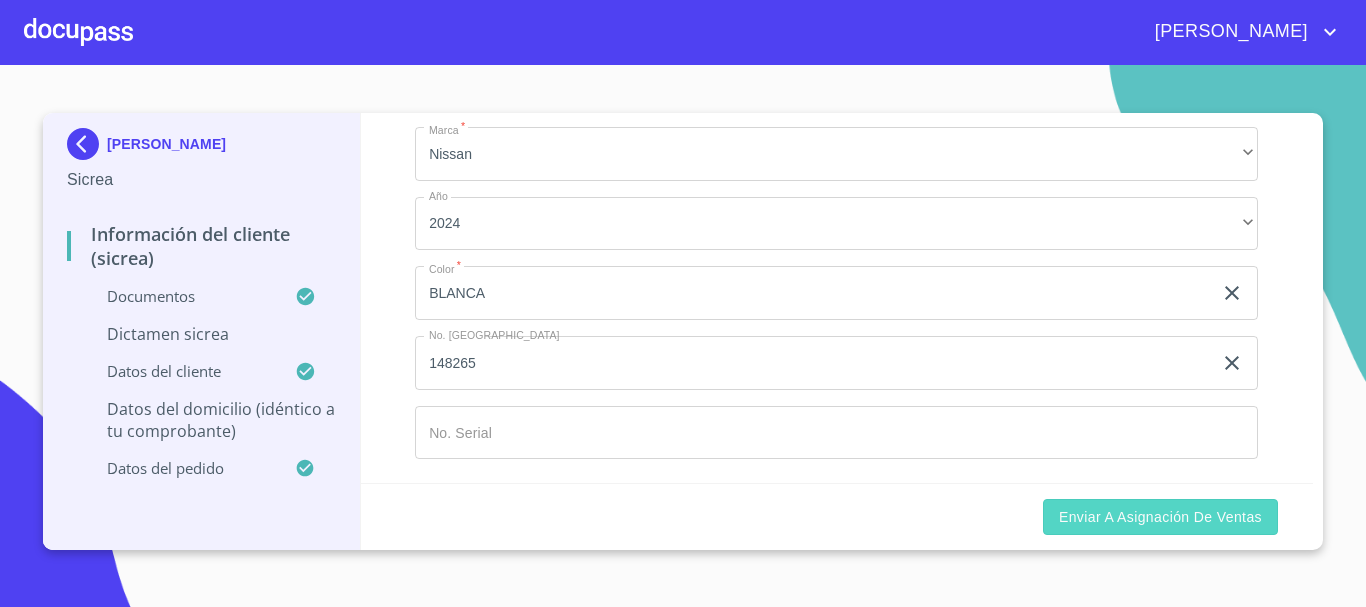 type on "JUANACATLAN" 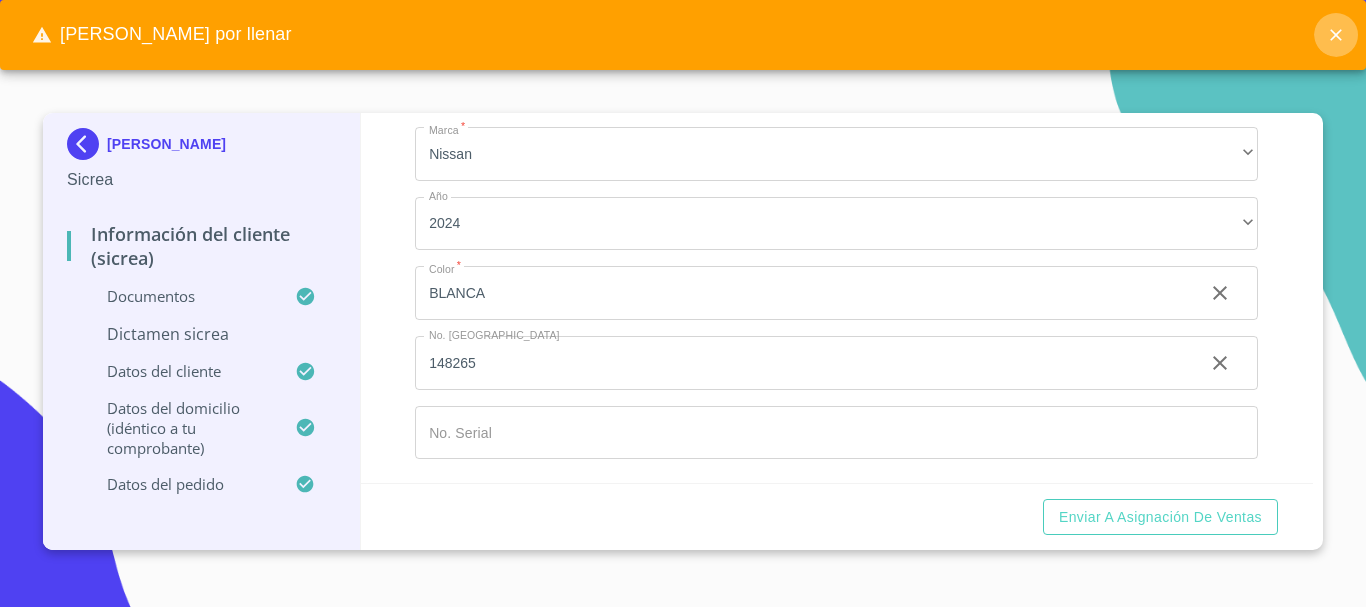 click 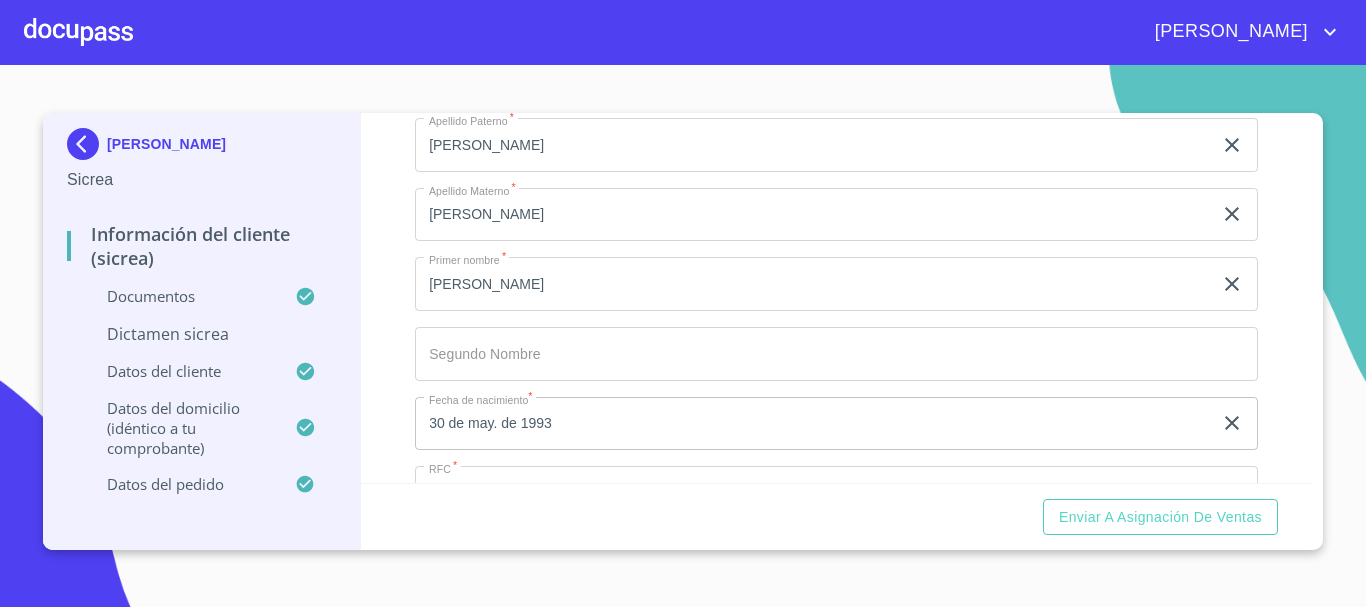 scroll, scrollTop: 4531, scrollLeft: 0, axis: vertical 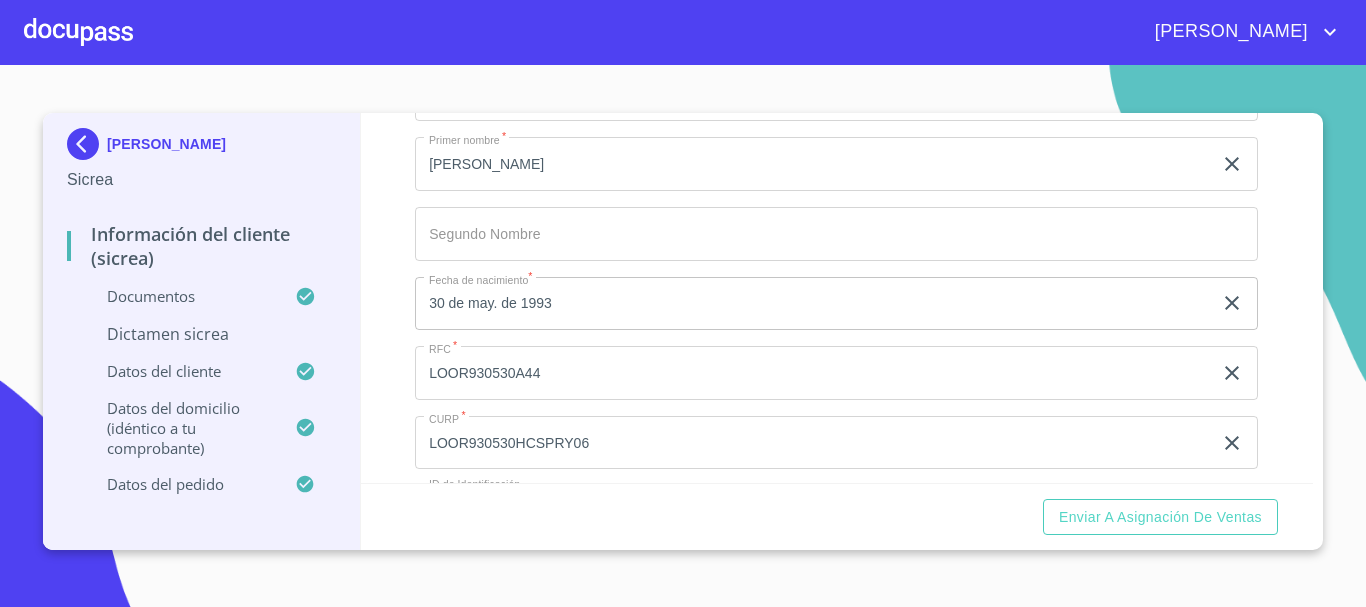 click 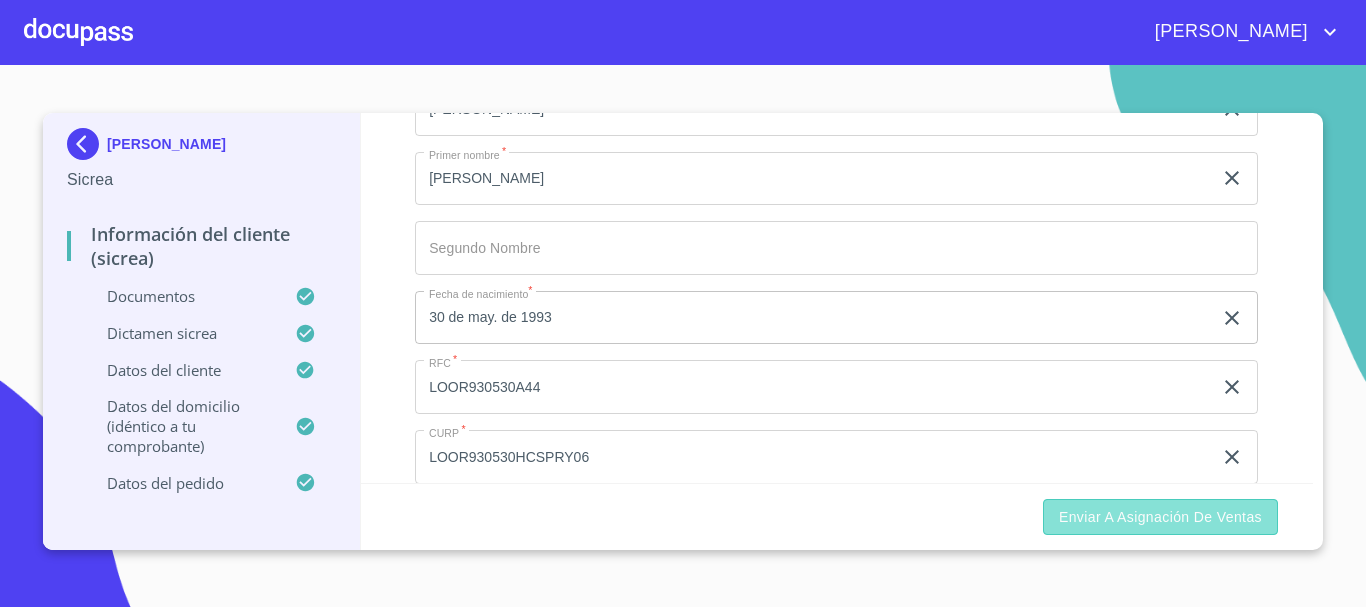 click on "Enviar a Asignación de Ventas" at bounding box center (1160, 517) 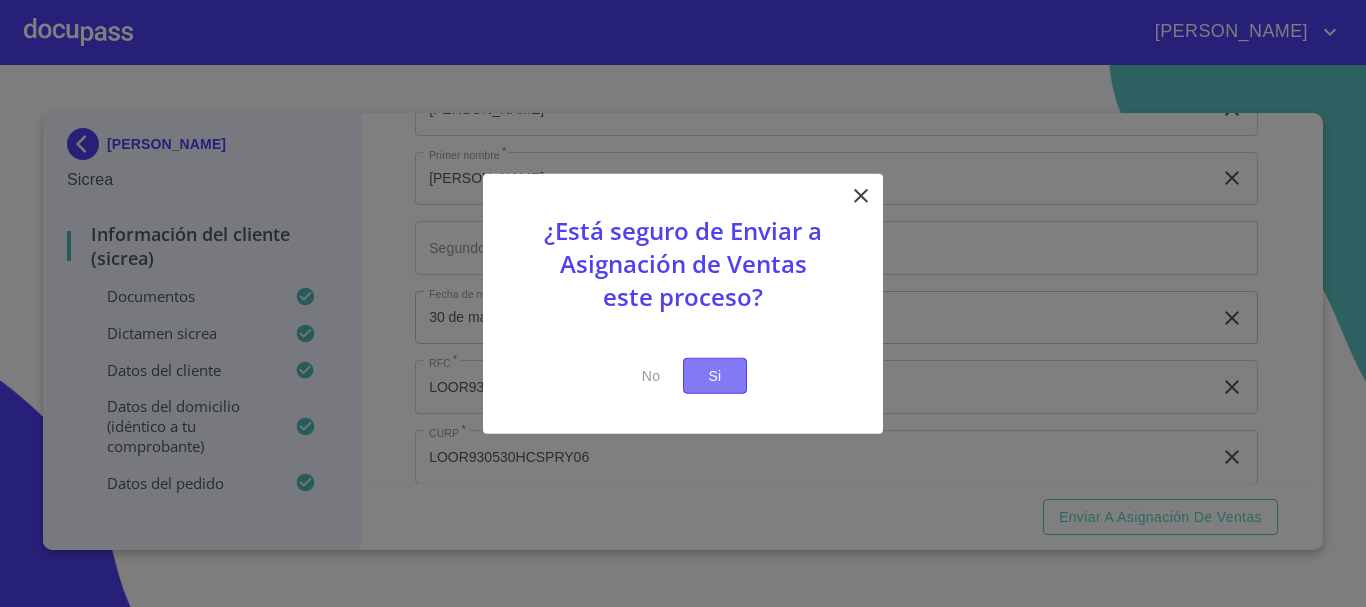 click on "Si" at bounding box center [715, 375] 